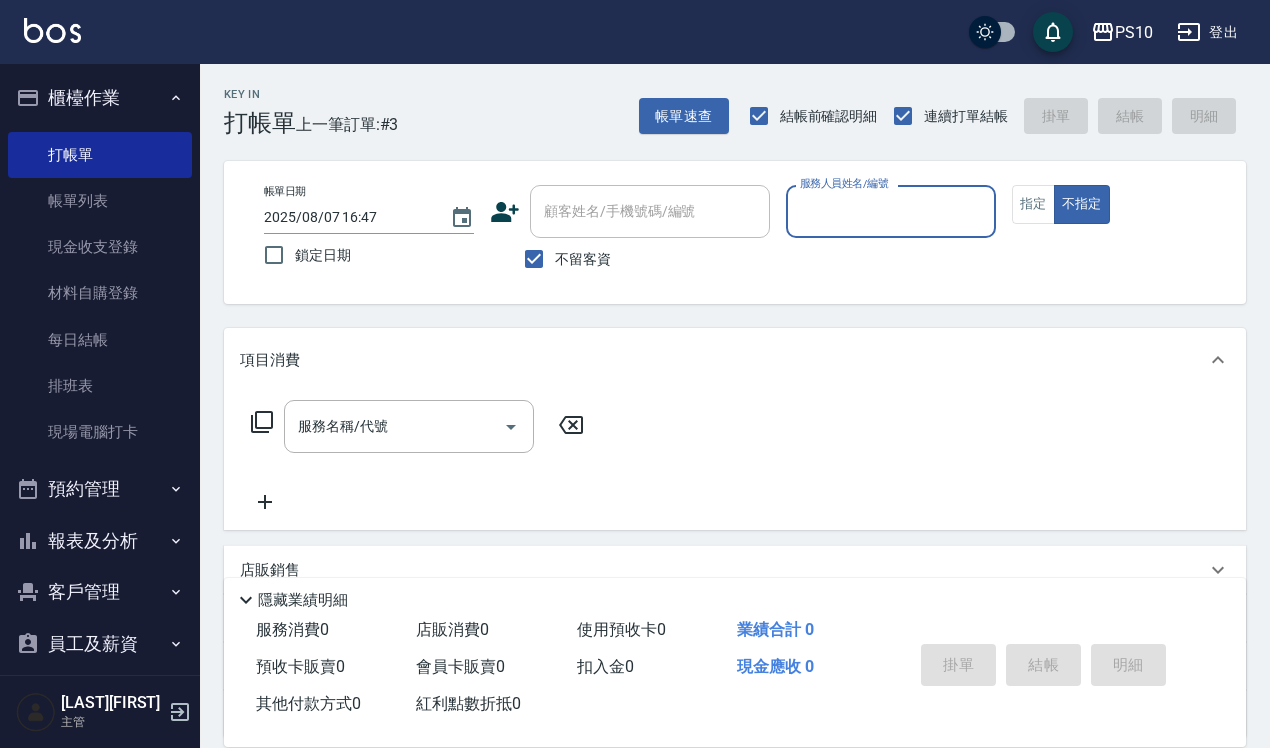 scroll, scrollTop: 0, scrollLeft: 0, axis: both 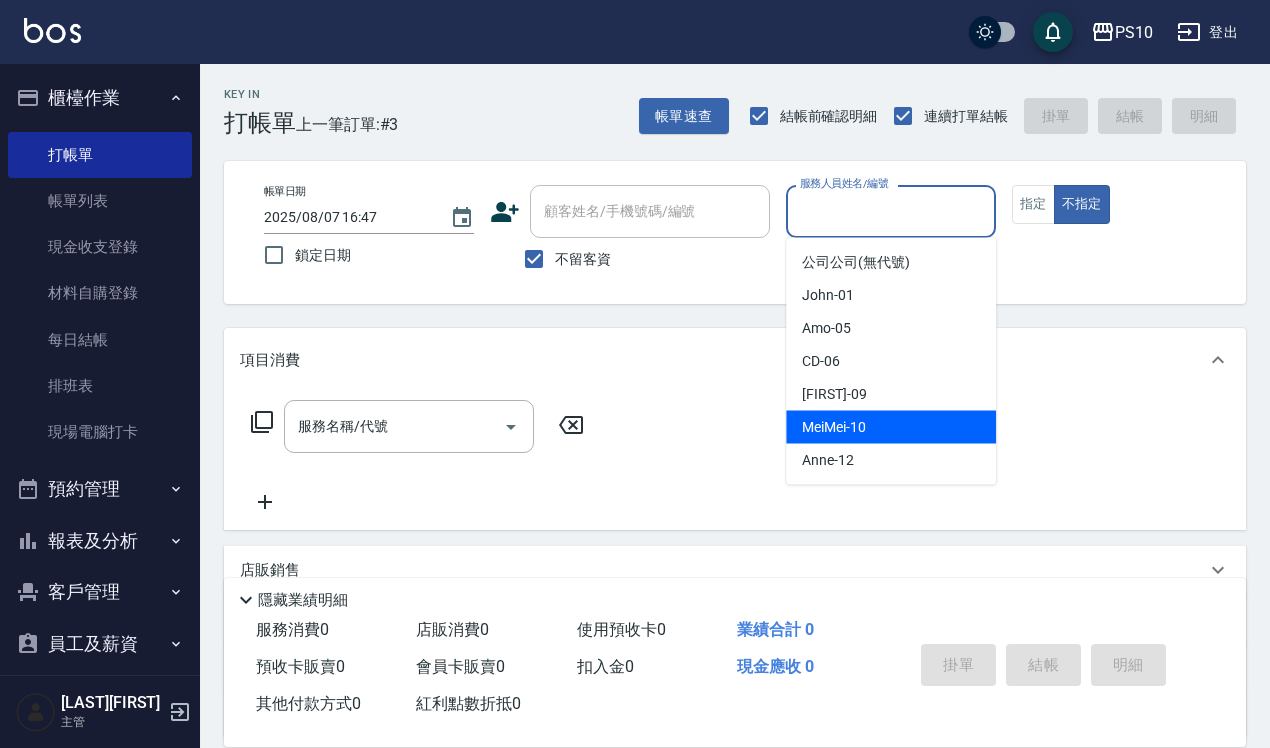 click on "[NAME] -10" at bounding box center [834, 427] 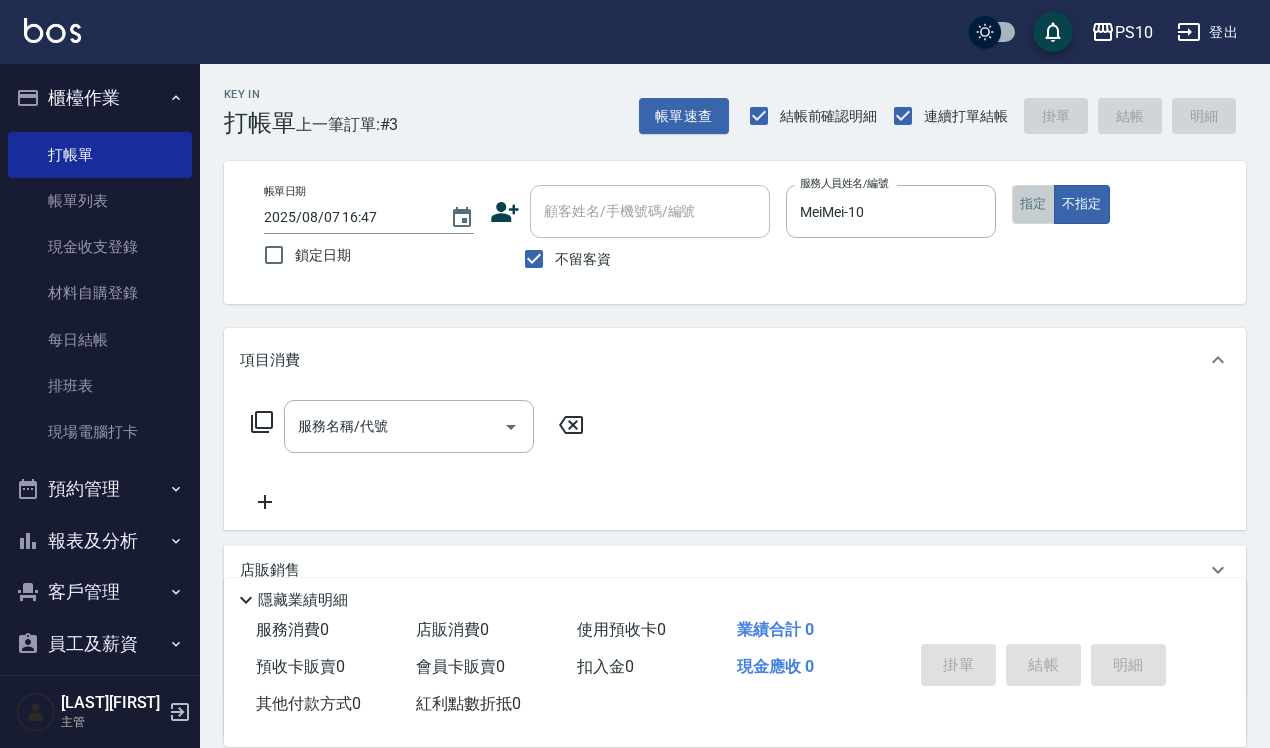 click on "指定" at bounding box center [1033, 204] 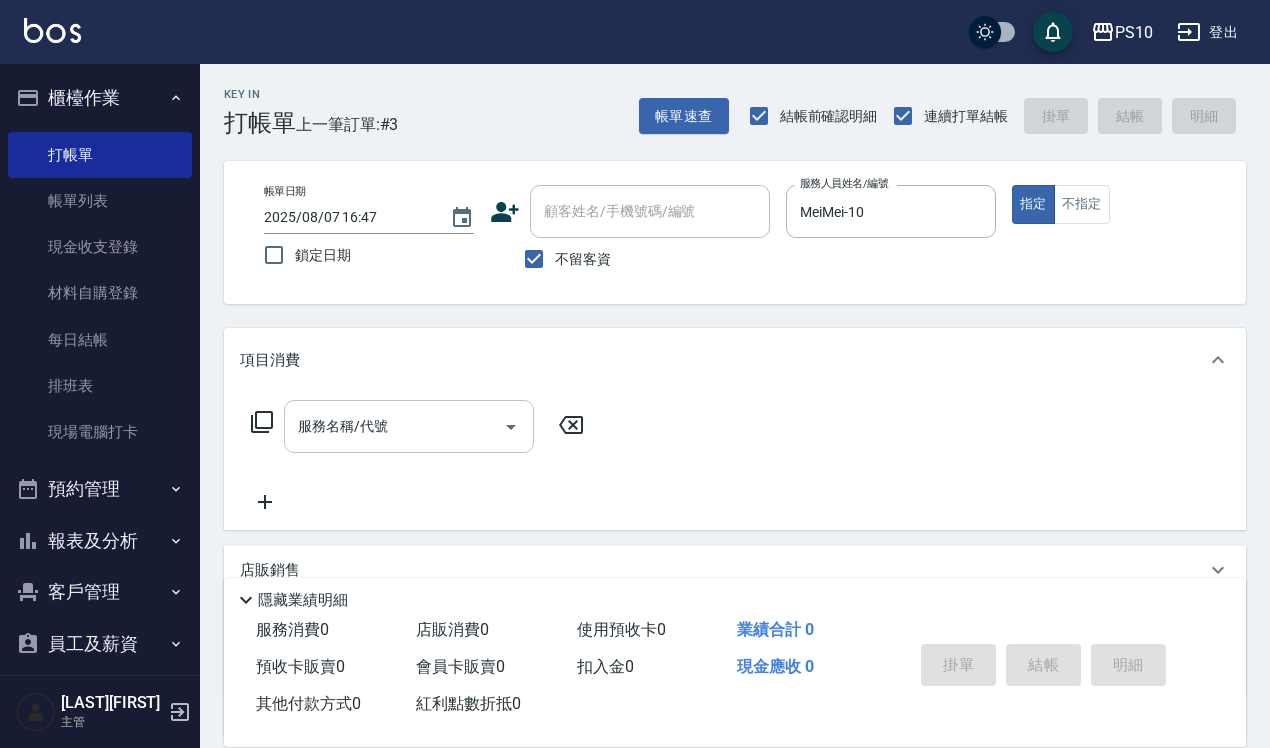 click on "服務名稱/代號 服務名稱/代號" at bounding box center (409, 426) 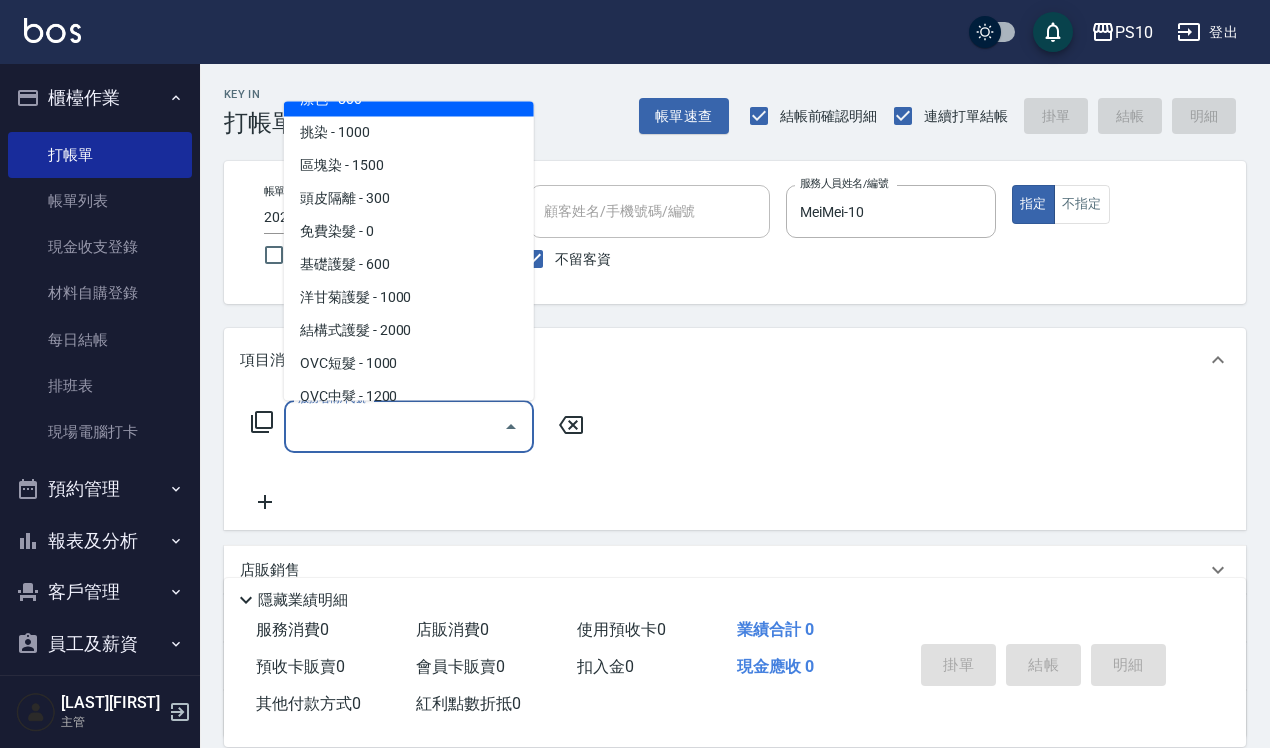 scroll, scrollTop: 1000, scrollLeft: 0, axis: vertical 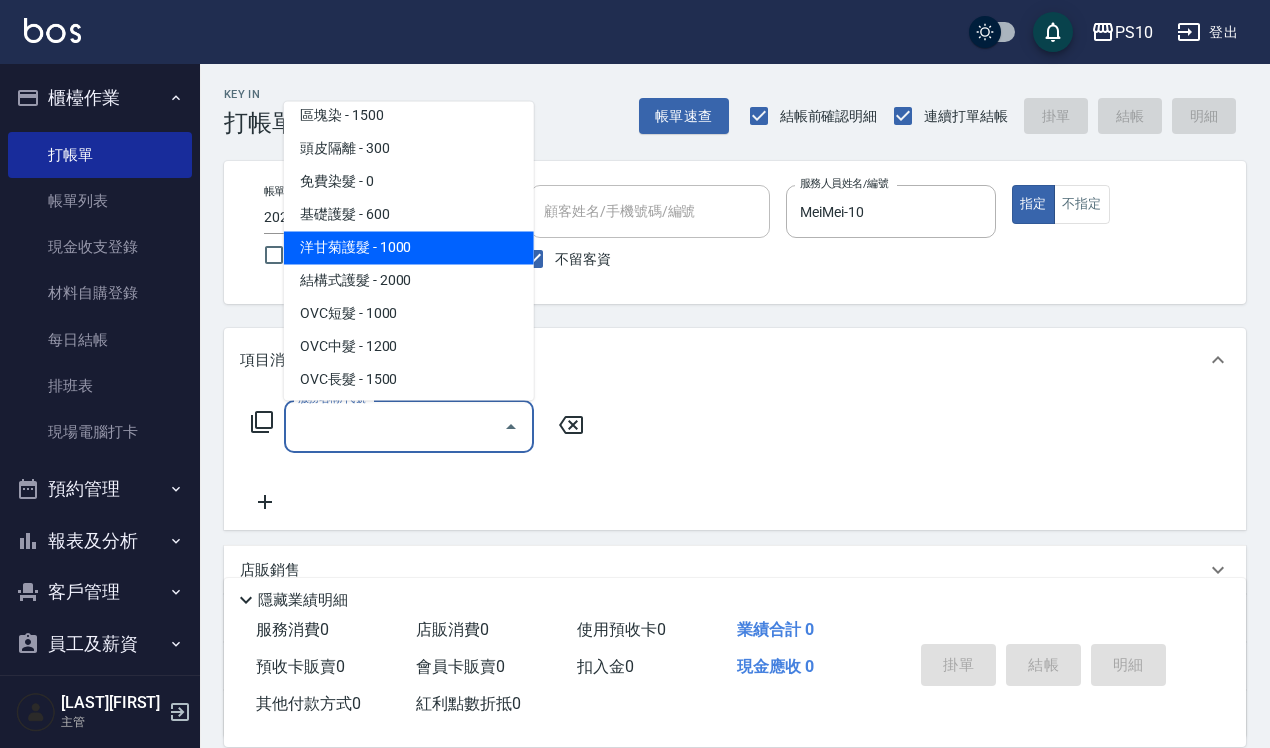 click on "洋甘菊護髮 - 1000" at bounding box center [409, 247] 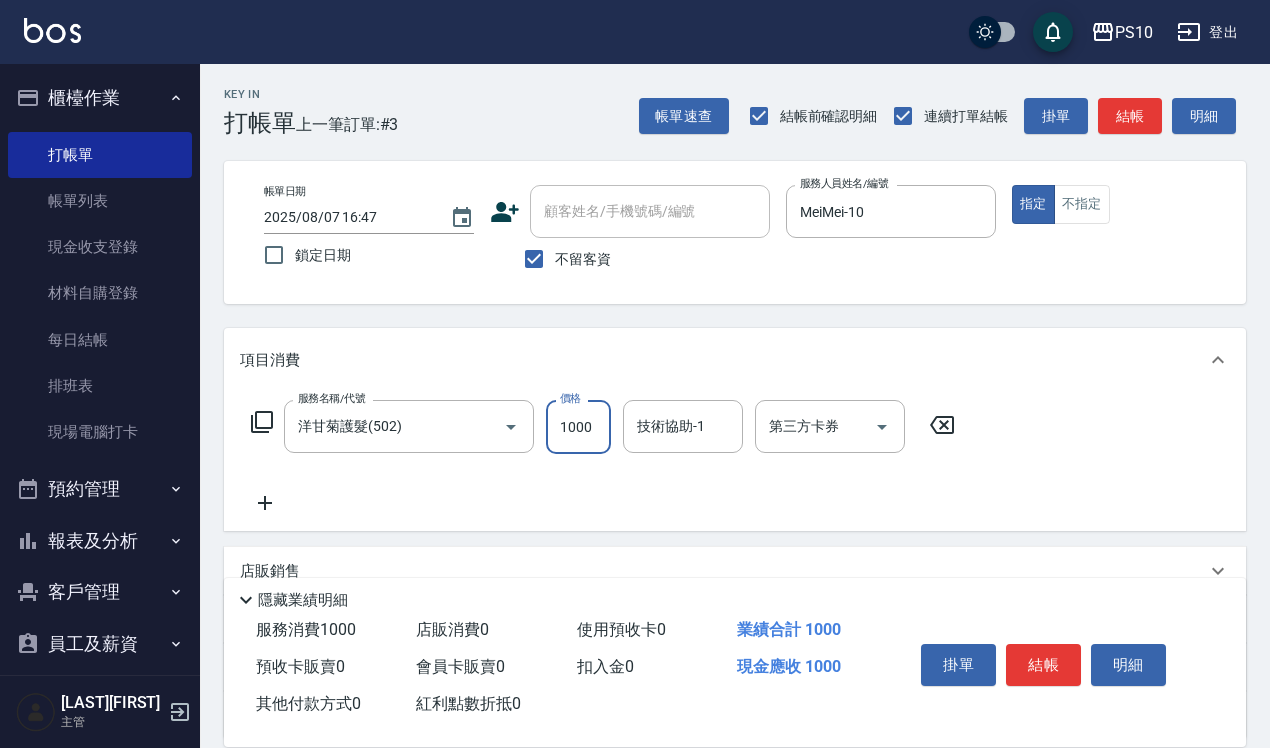 click on "1000" at bounding box center (578, 427) 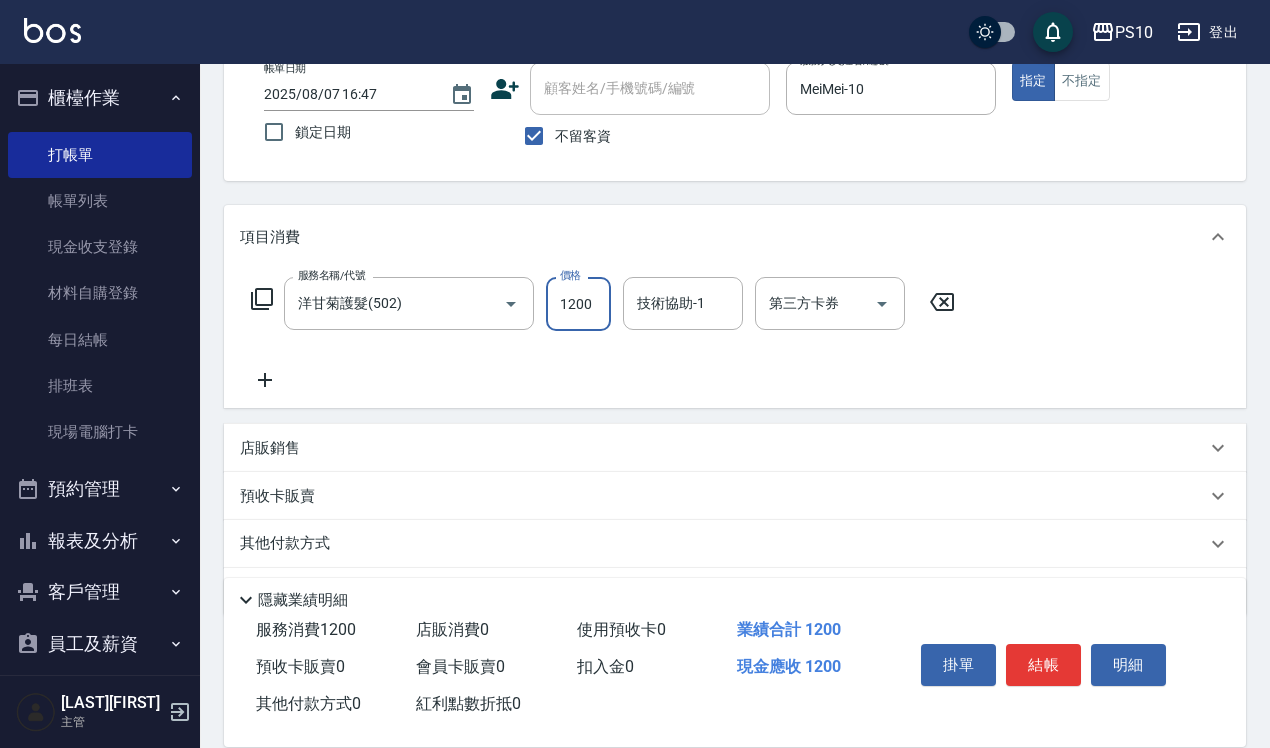 scroll, scrollTop: 181, scrollLeft: 0, axis: vertical 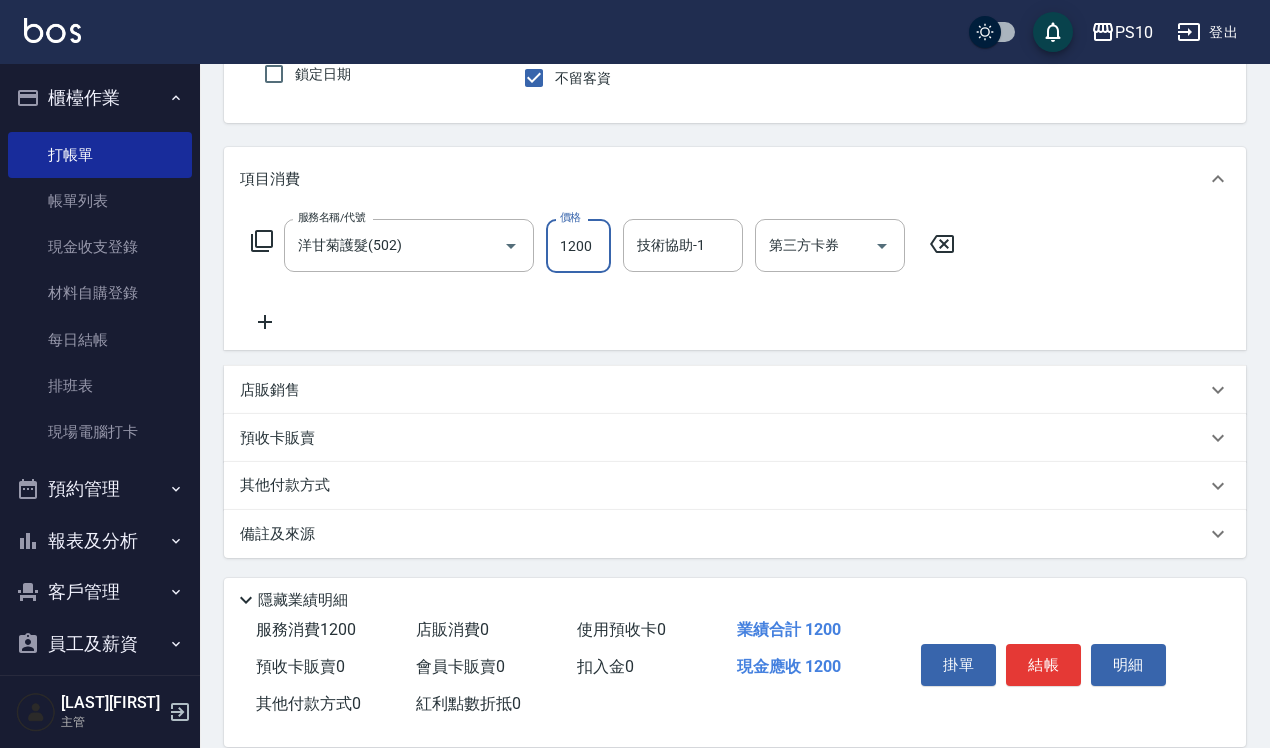 type on "1200" 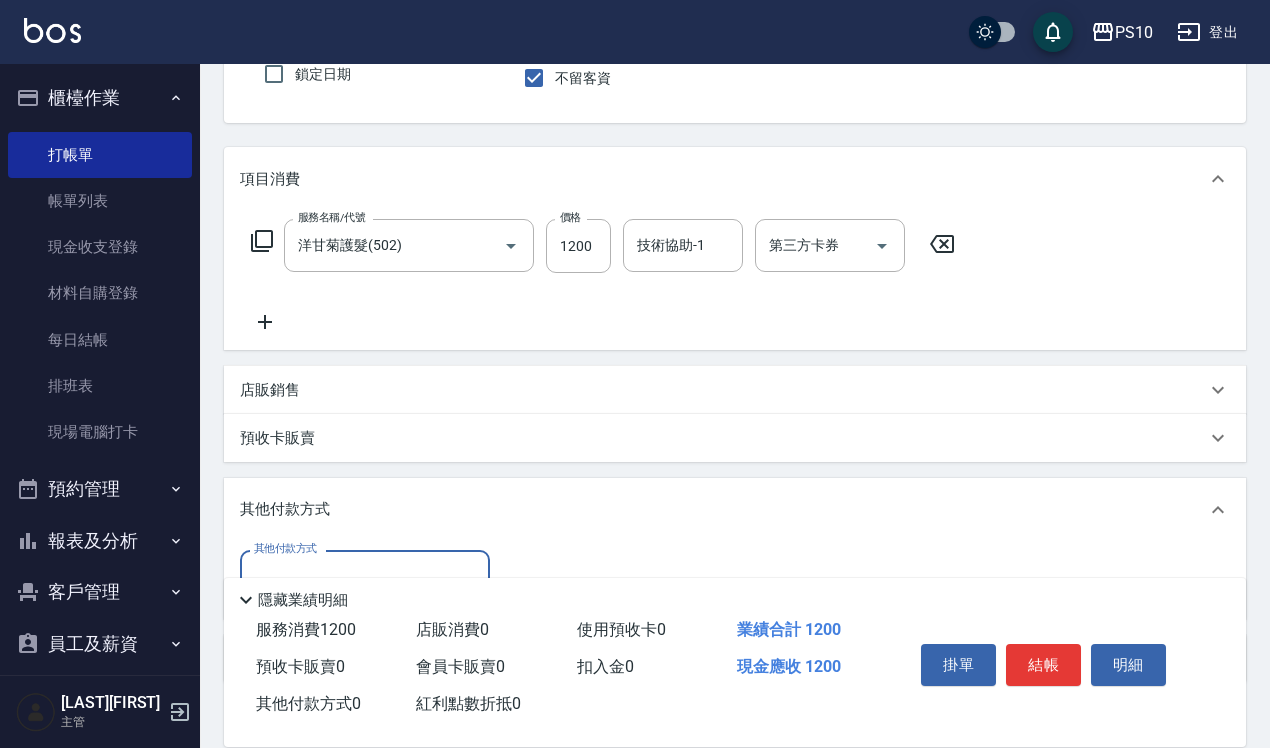 scroll, scrollTop: 0, scrollLeft: 0, axis: both 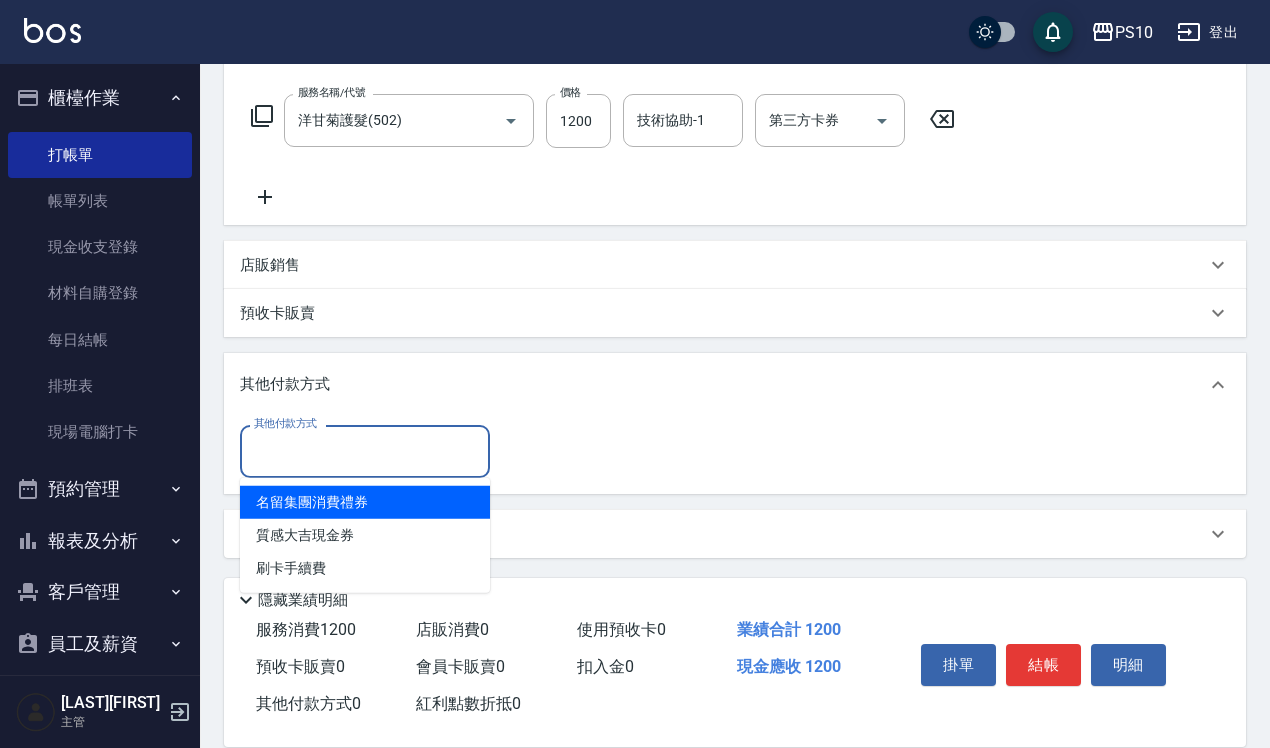 click on "其他付款方式" at bounding box center (365, 451) 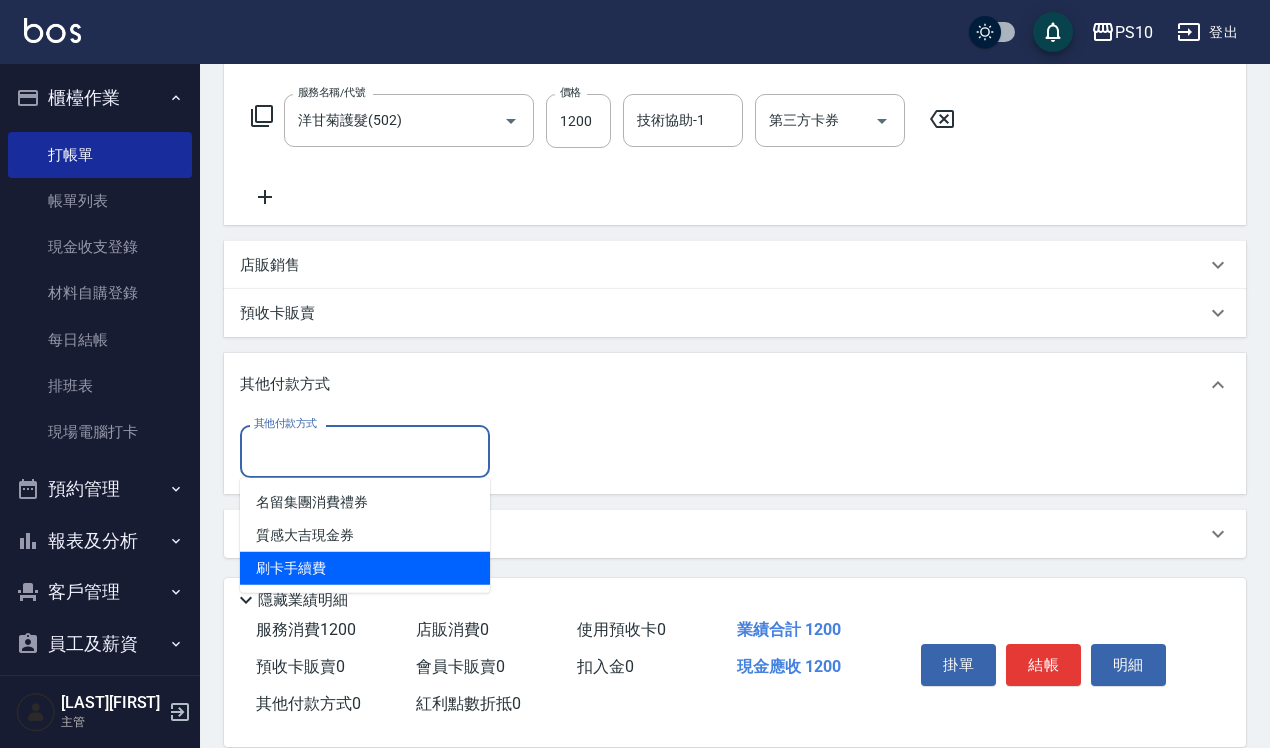 click on "刷卡手續費" at bounding box center [365, 568] 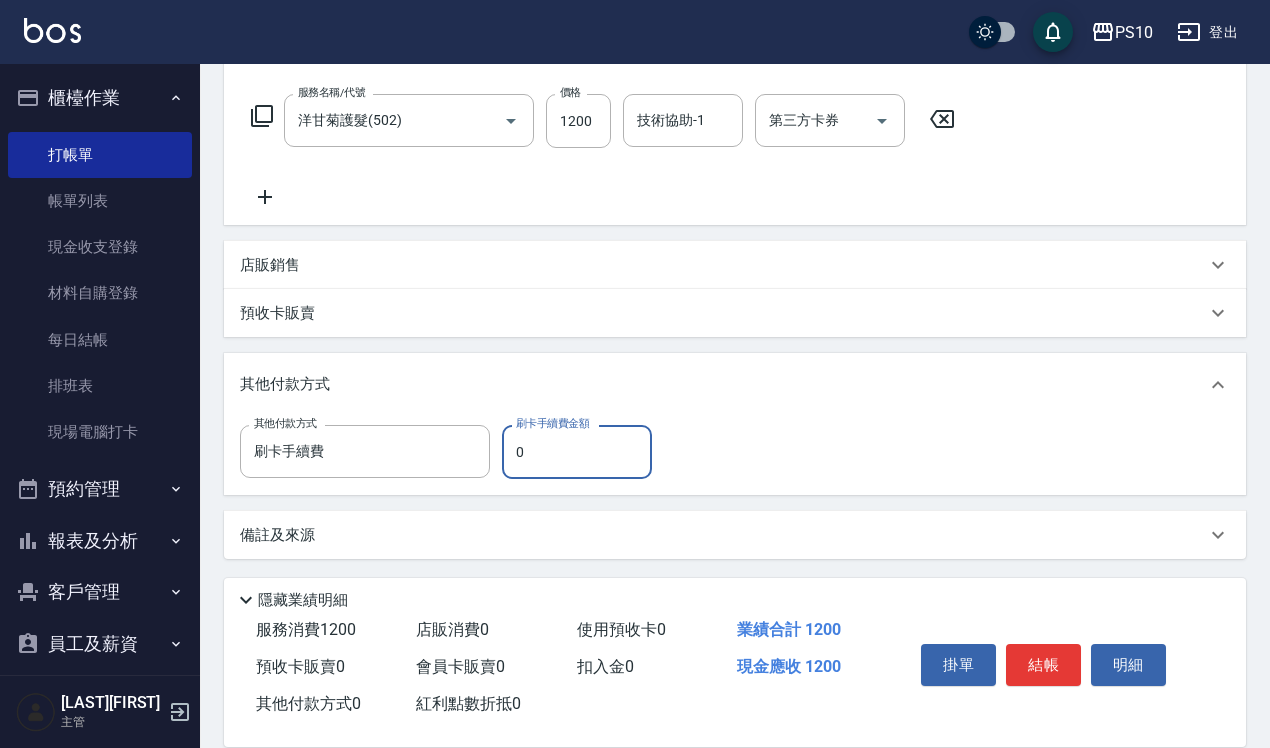 click on "0" at bounding box center [577, 452] 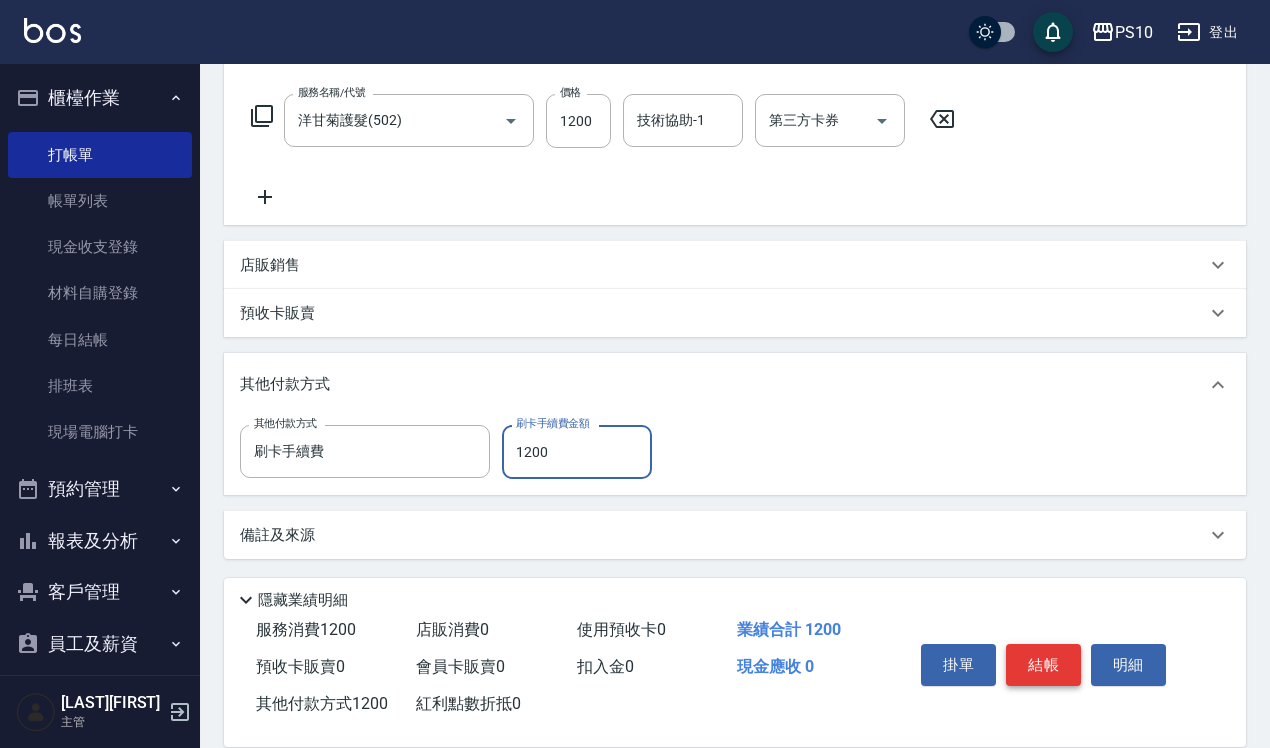 type on "1200" 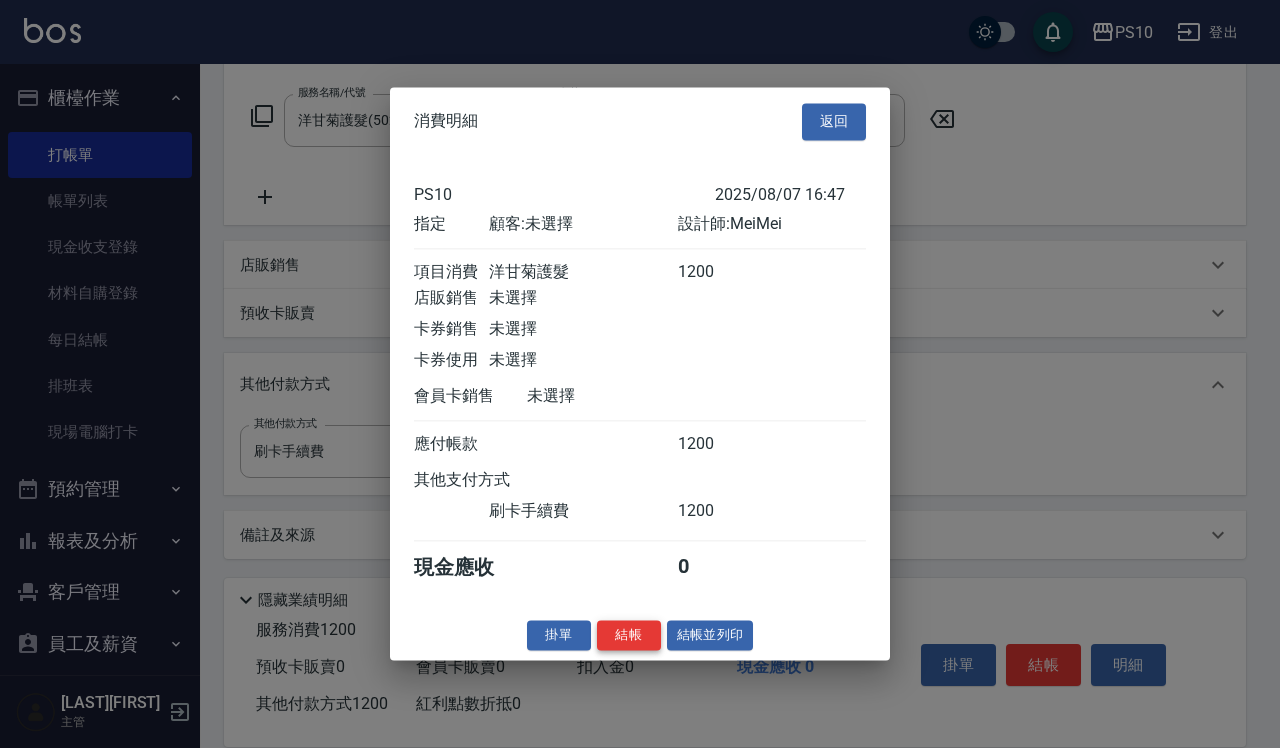 click on "結帳" at bounding box center (629, 635) 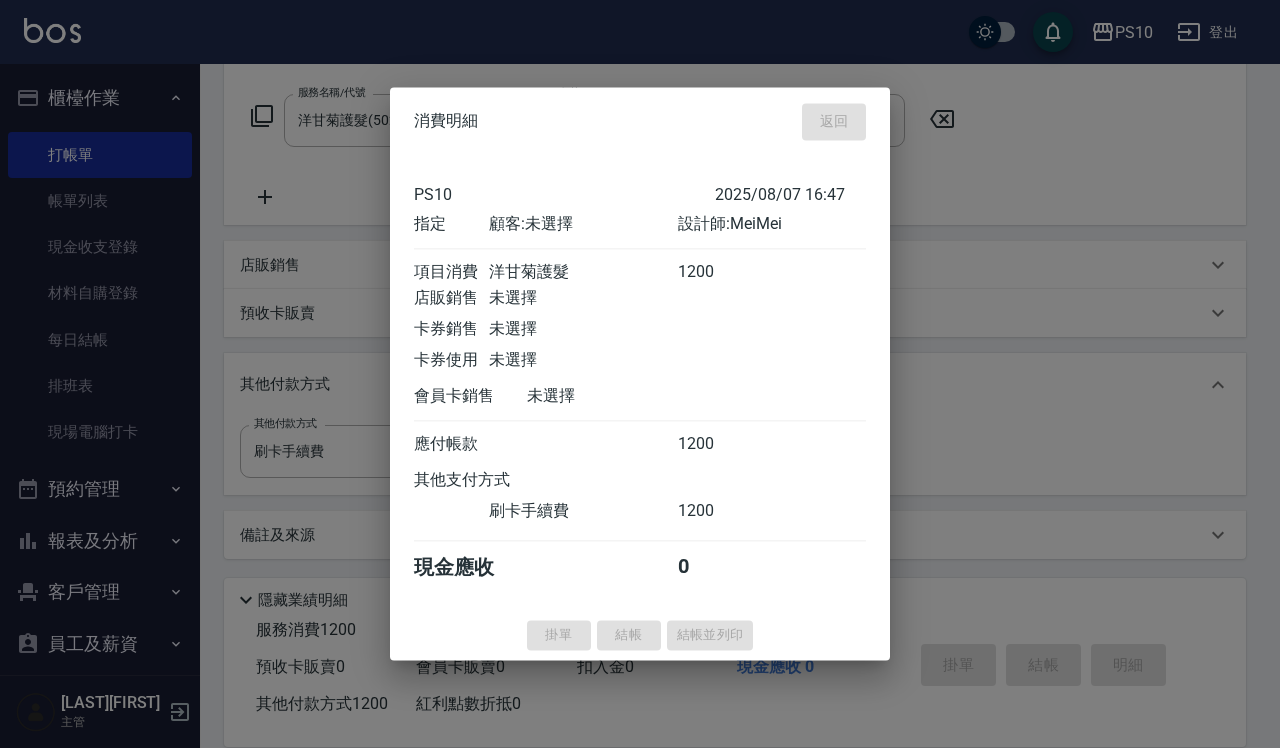 type on "2025/08/07 18:46" 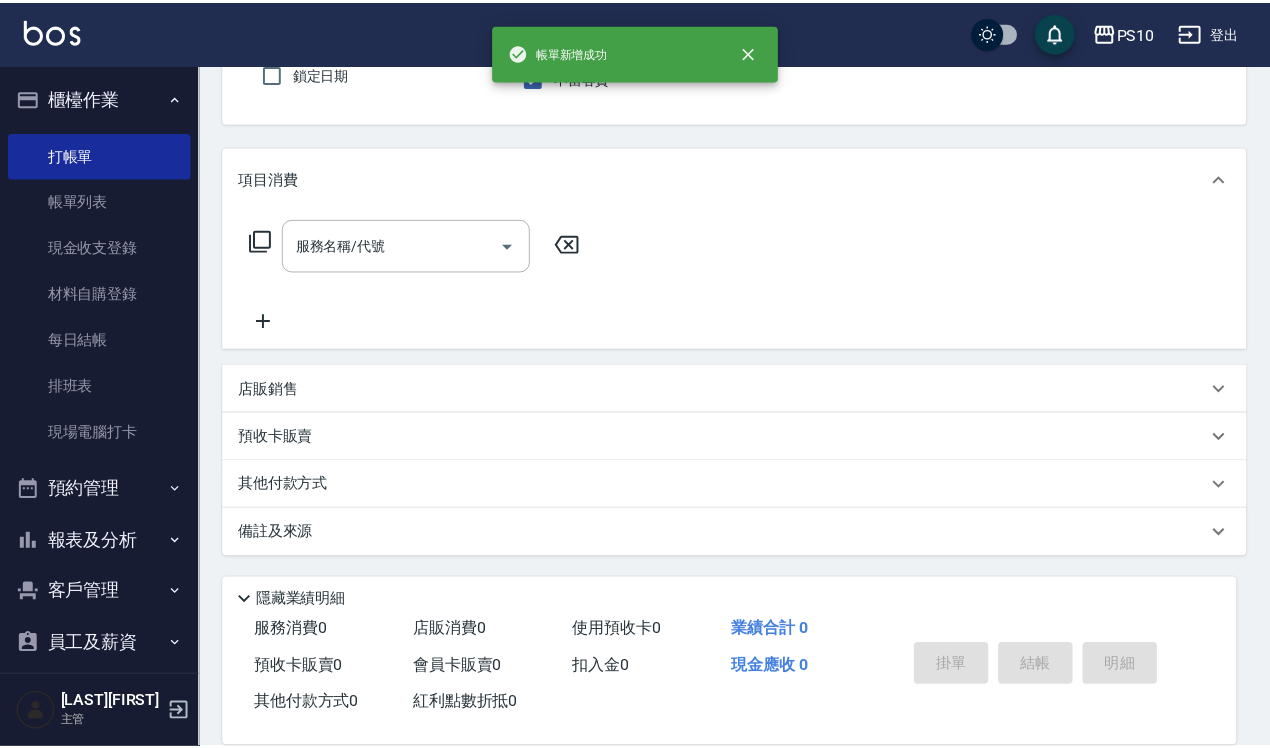scroll, scrollTop: 0, scrollLeft: 0, axis: both 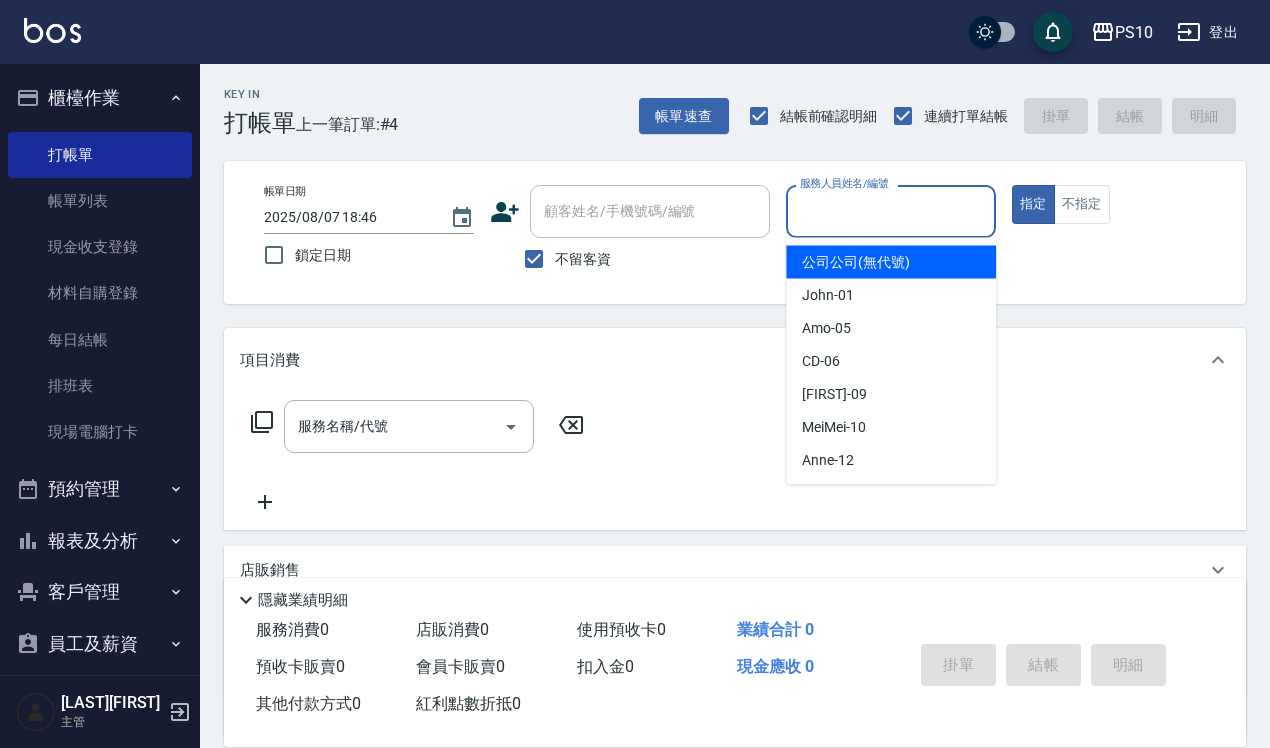 click on "服務人員姓名/編號" at bounding box center (891, 211) 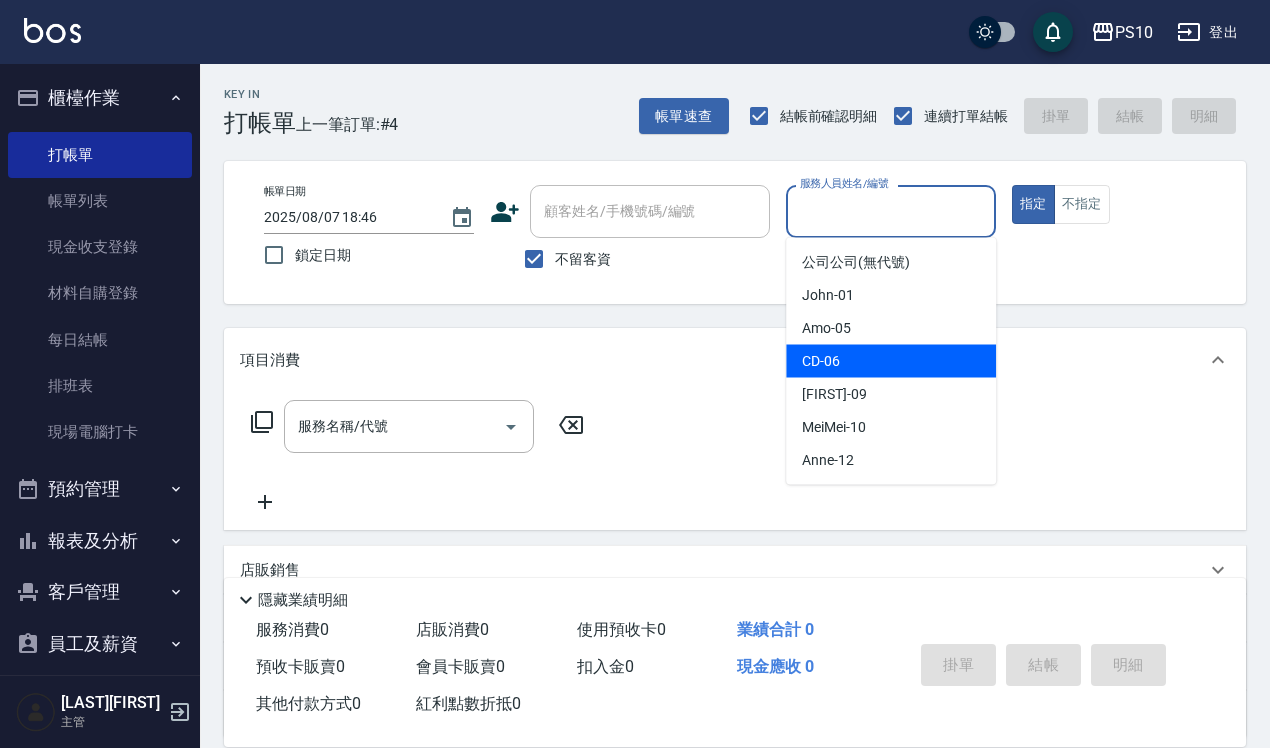 click on "CD -06" at bounding box center [891, 361] 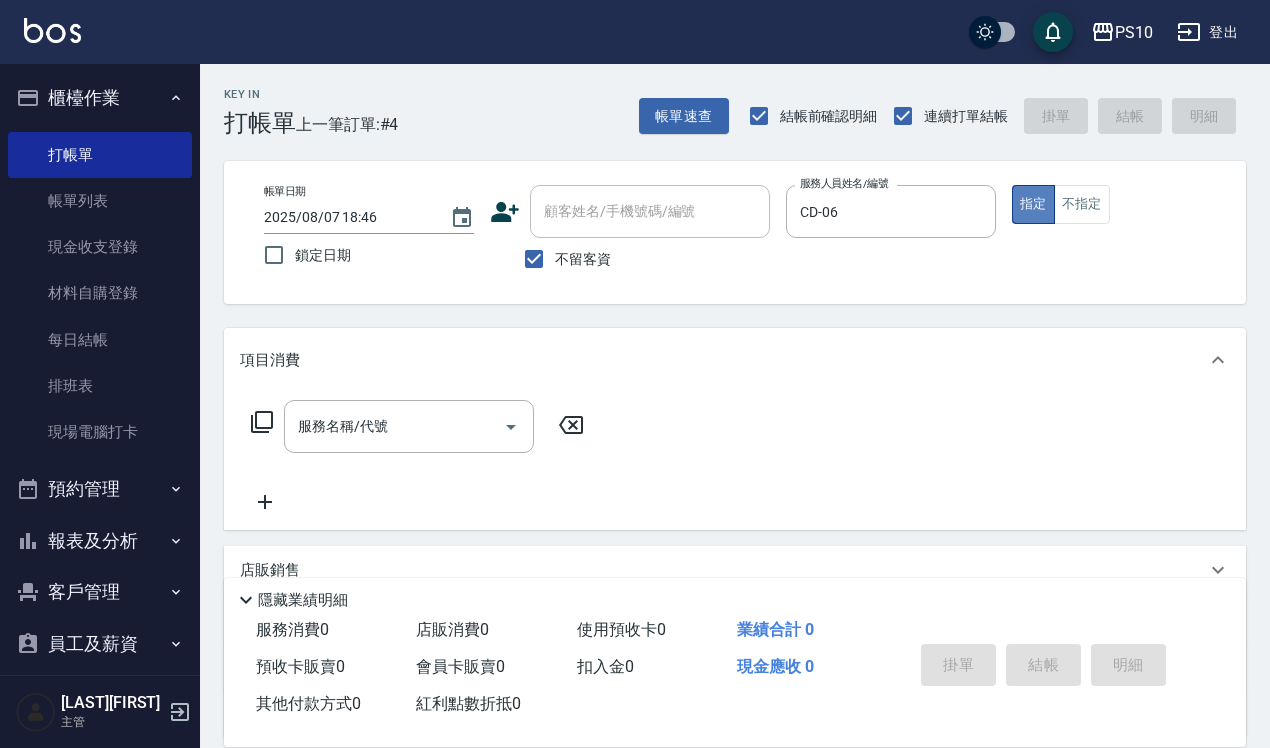 click on "指定" at bounding box center [1033, 204] 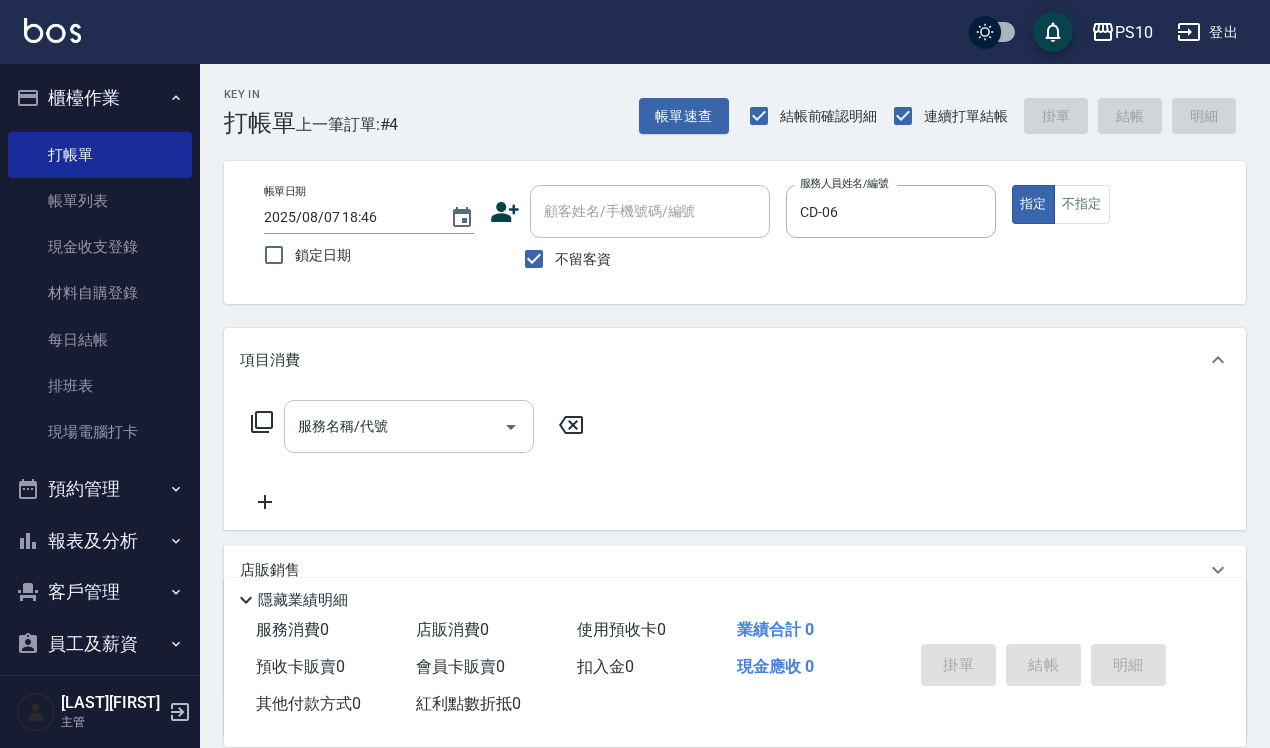 click on "服務名稱/代號 服務名稱/代號" at bounding box center (409, 426) 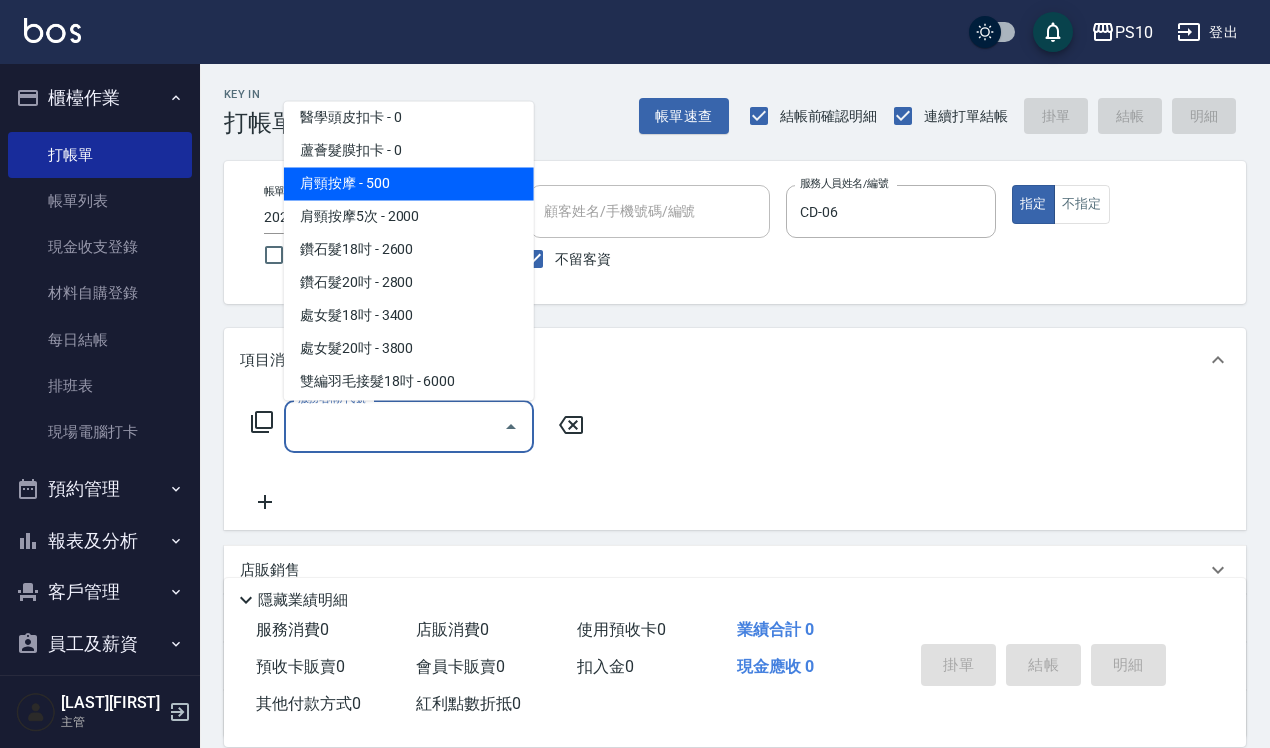 scroll, scrollTop: 1662, scrollLeft: 0, axis: vertical 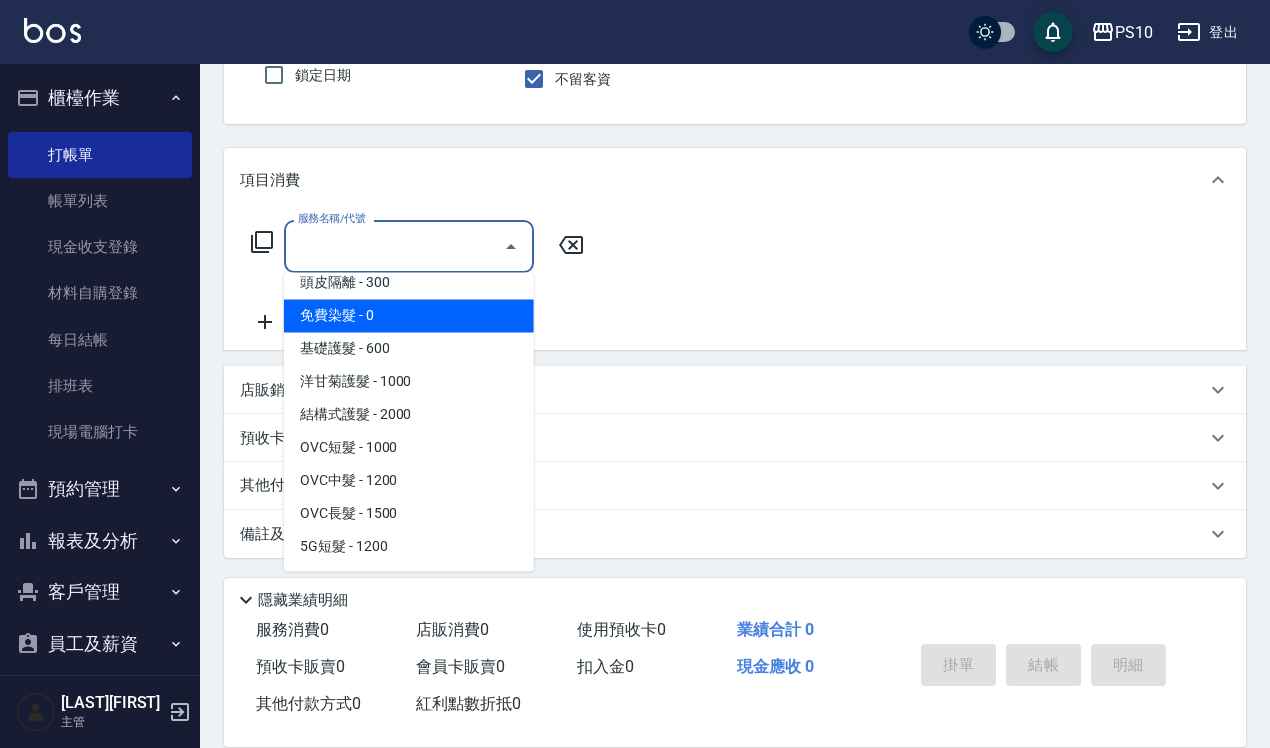 click on "免費染髮 - 0" at bounding box center (409, 316) 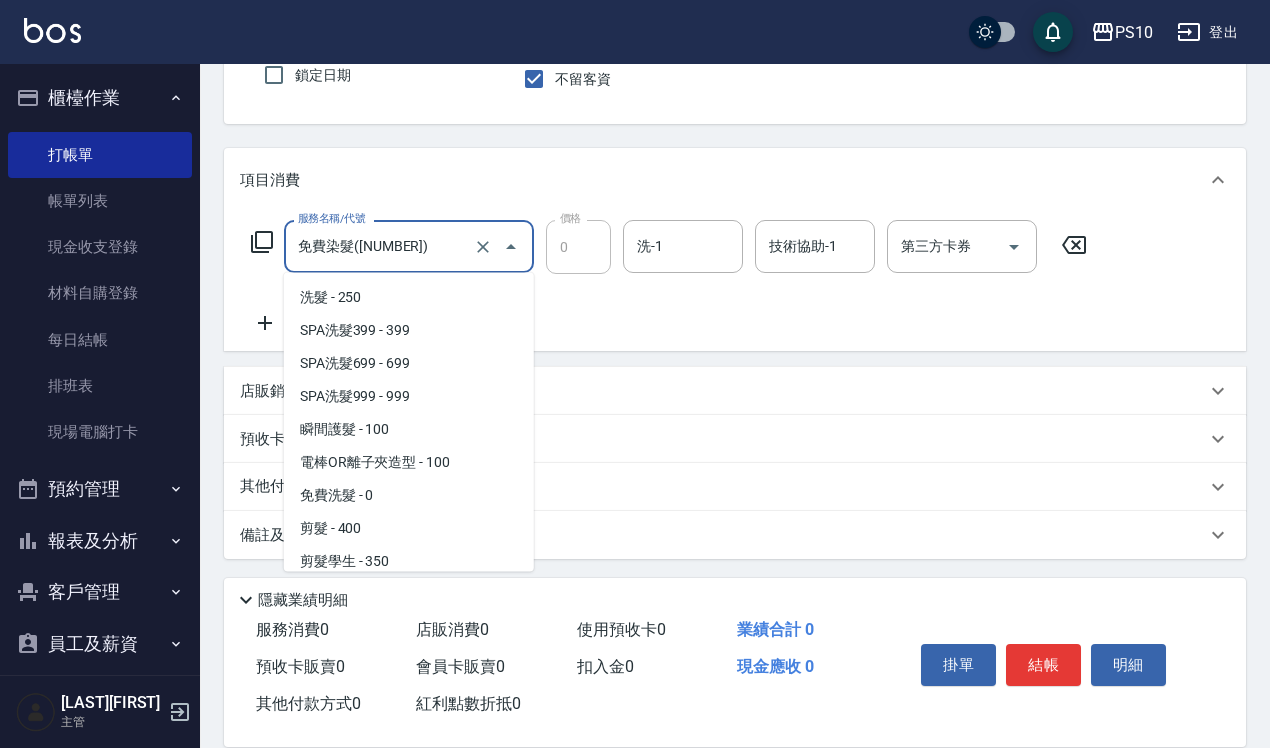 click on "免費染髮([NUMBER])" at bounding box center [381, 246] 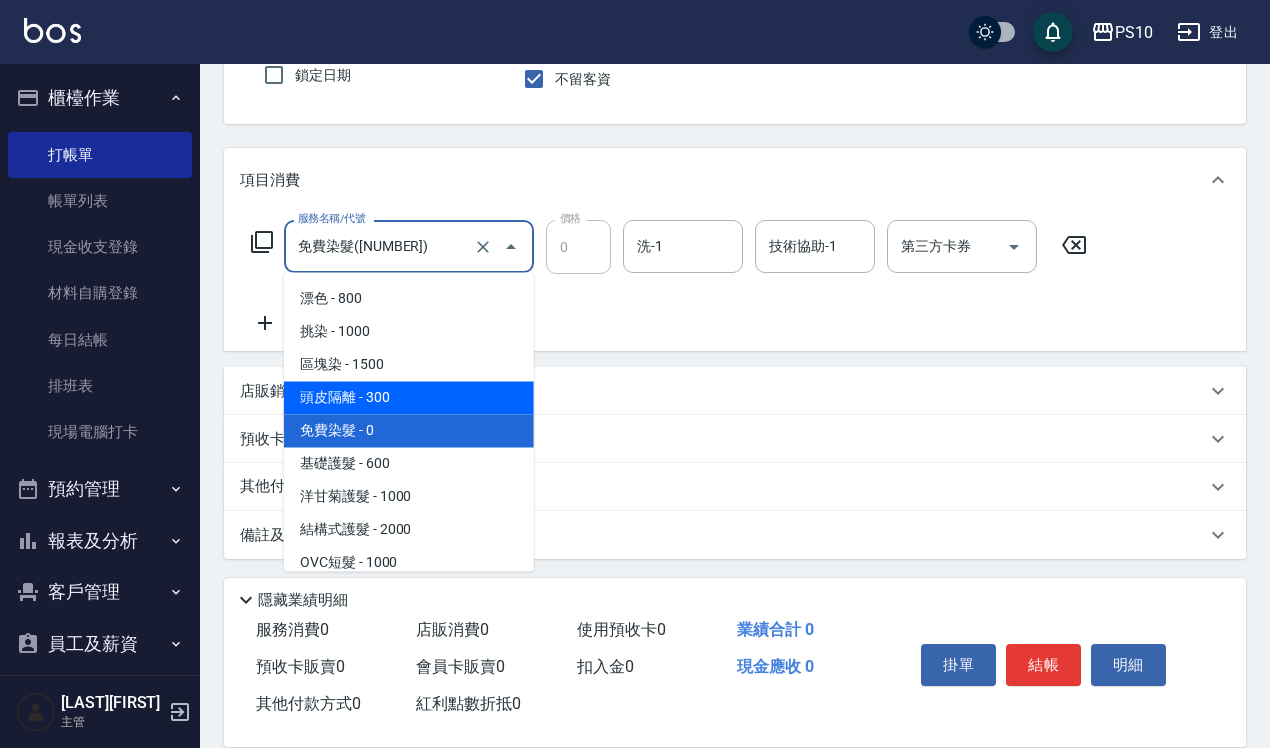 scroll, scrollTop: 797, scrollLeft: 0, axis: vertical 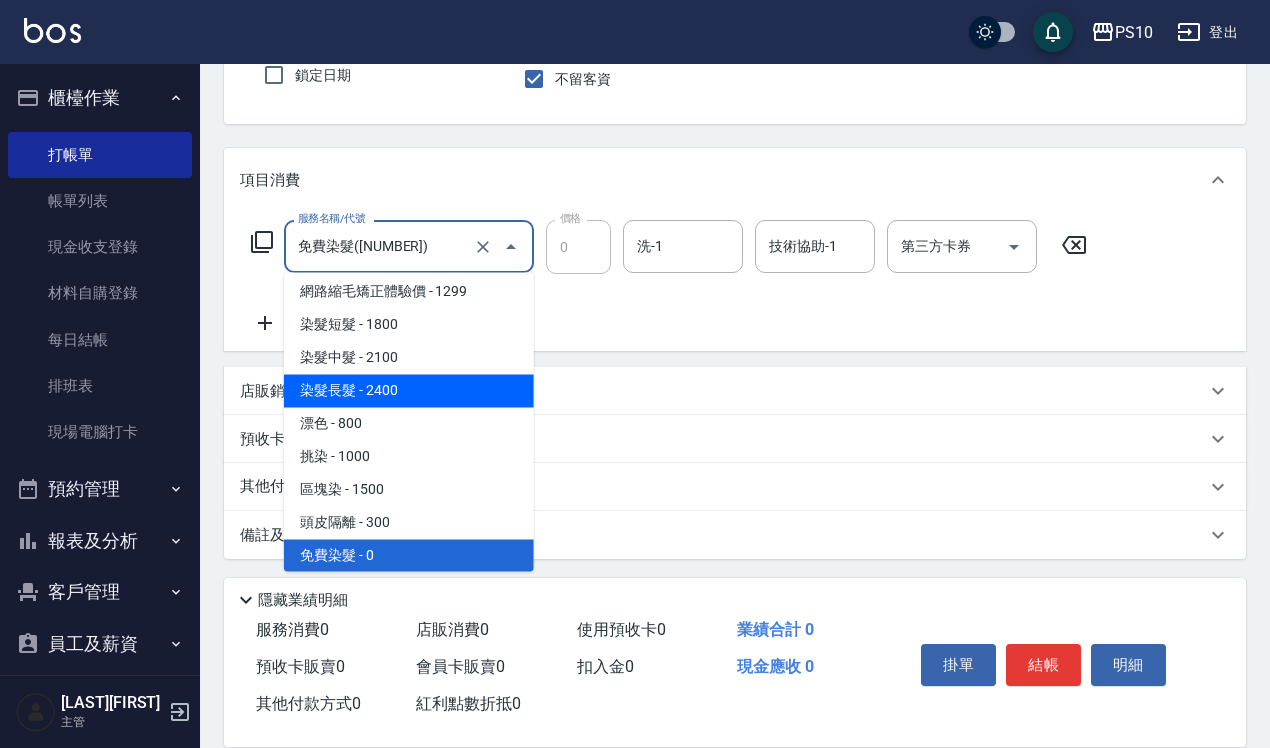 click on "染髮長髮 - 2400" at bounding box center [409, 391] 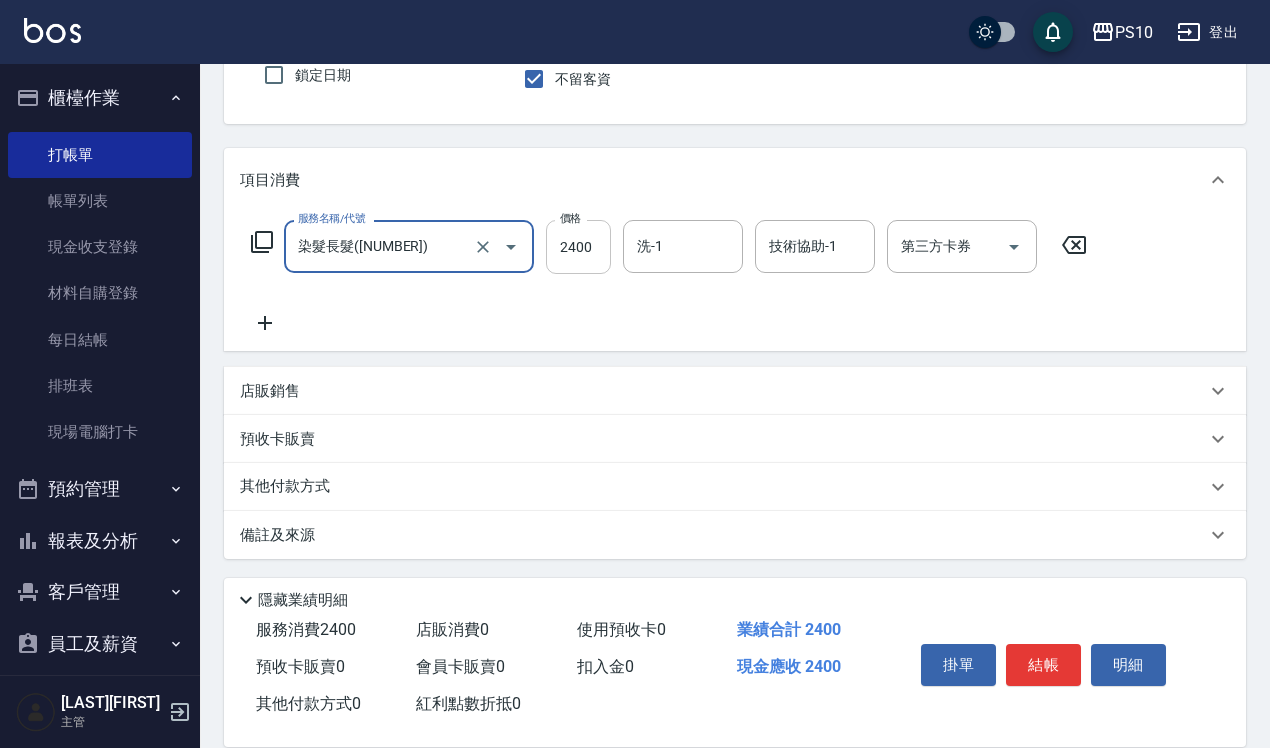 click on "2400" at bounding box center (578, 247) 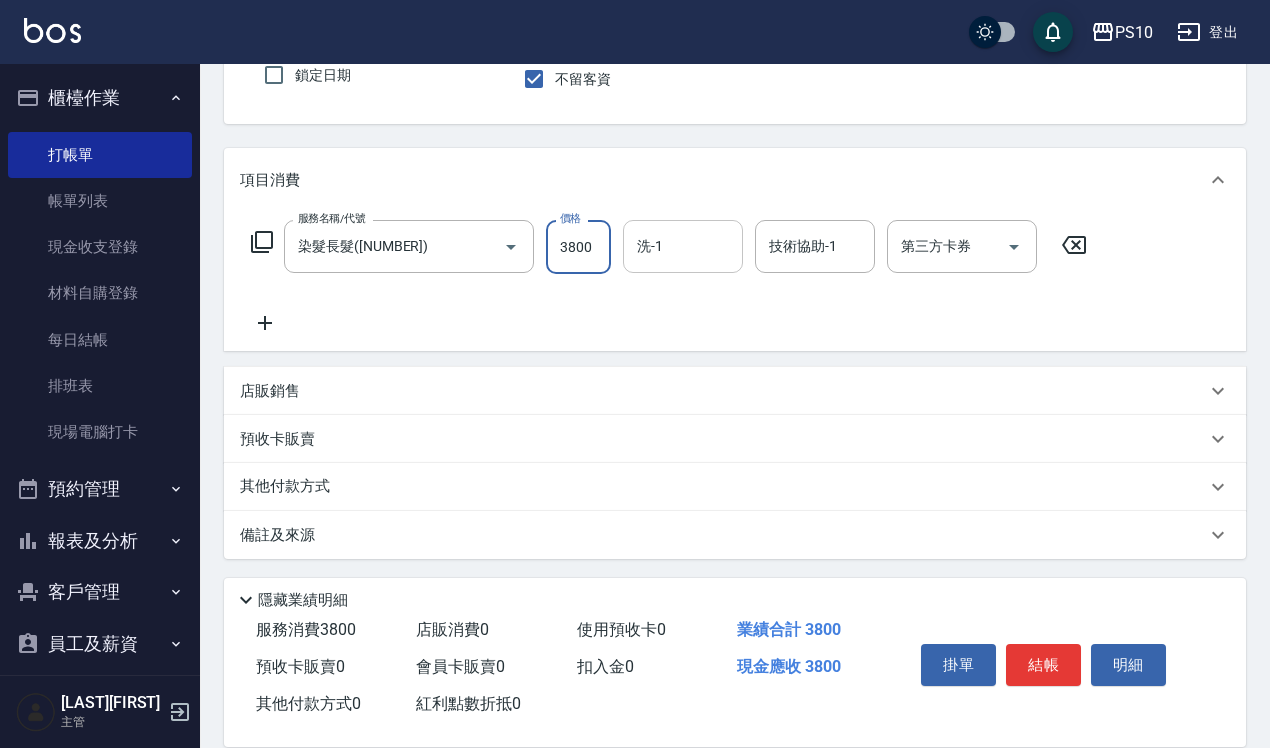 type on "3800" 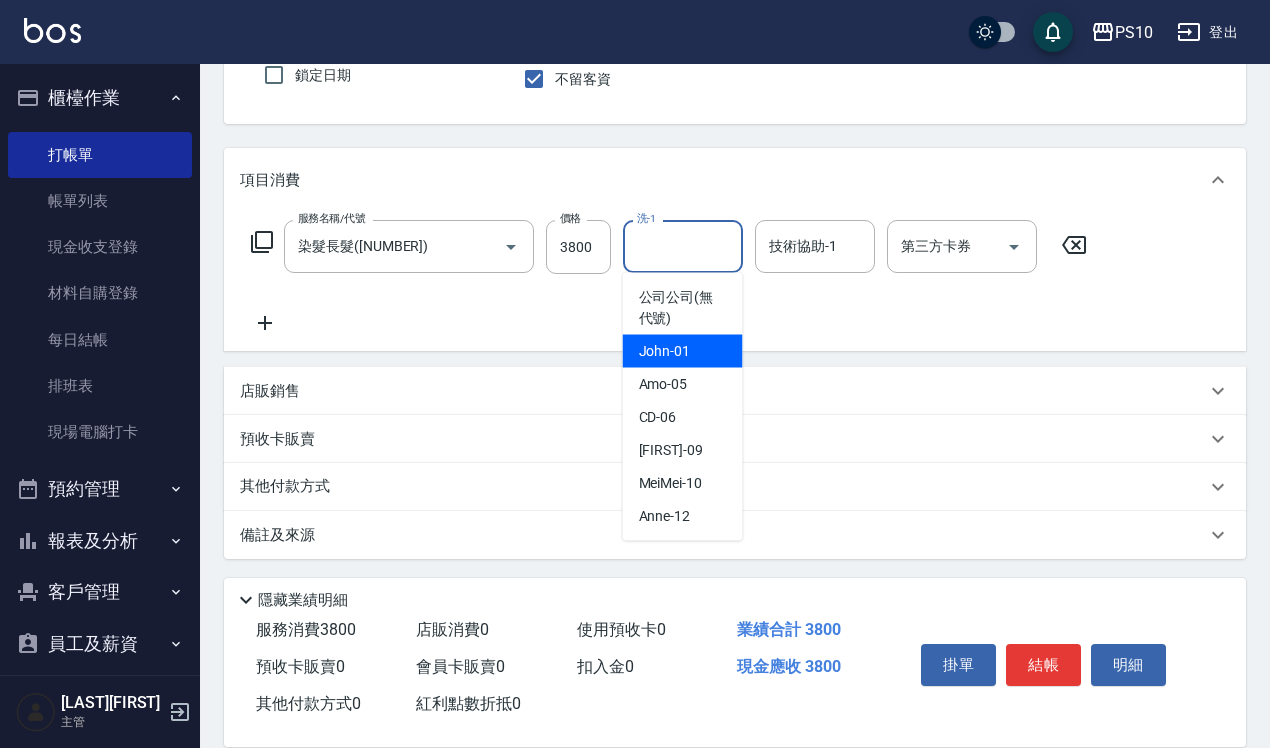 click on "John -01" at bounding box center (665, 351) 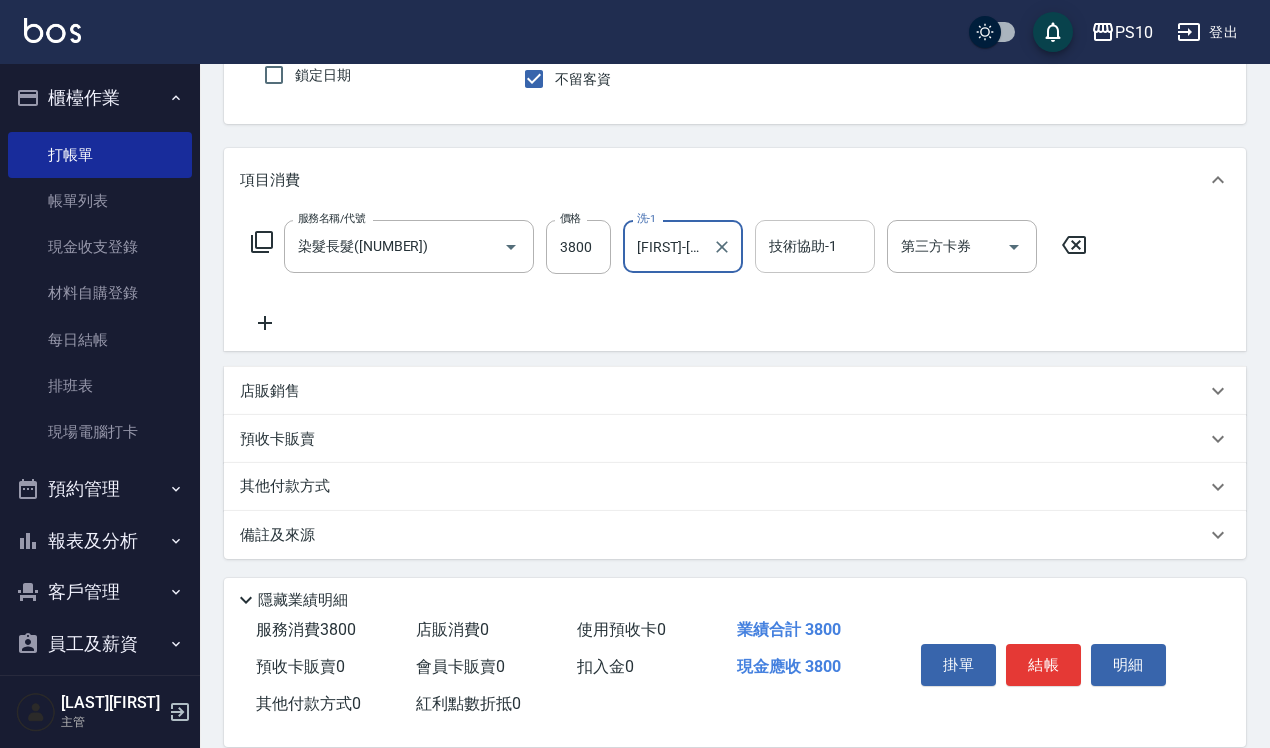 type on "[FIRST]-[NUMBER]" 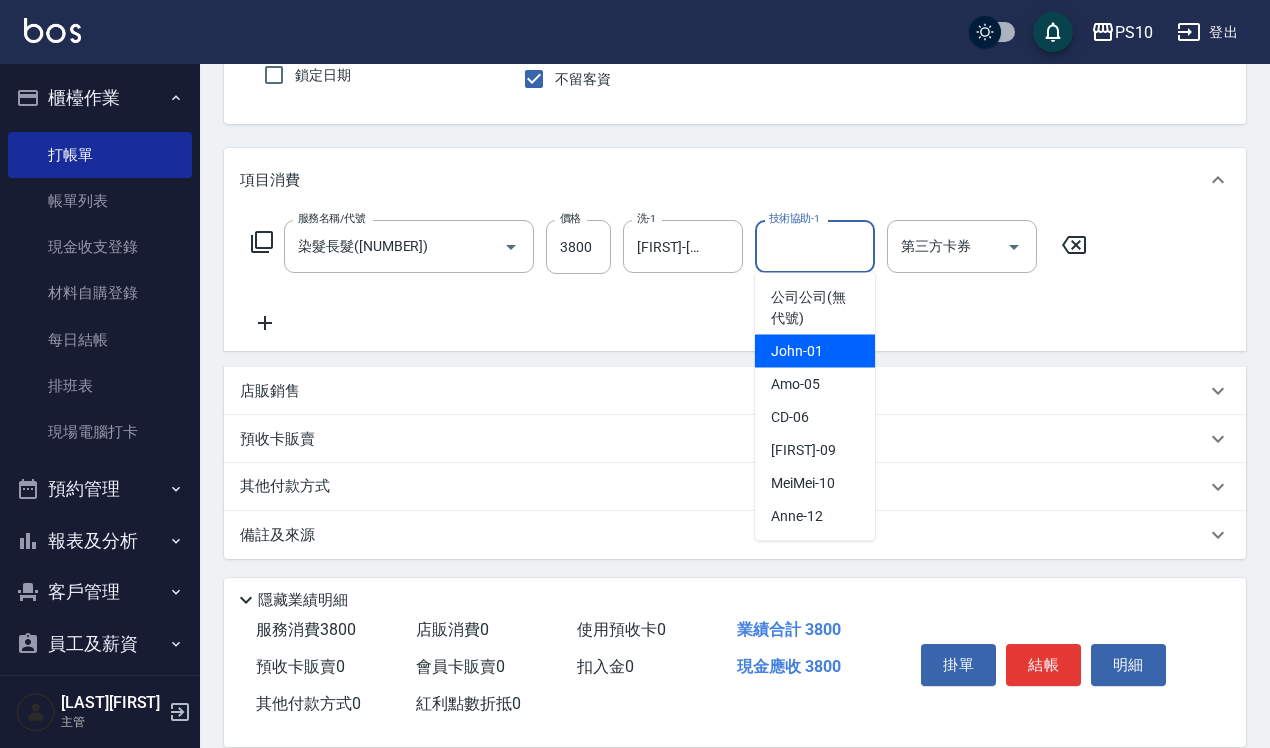 click on "John -01" at bounding box center [797, 351] 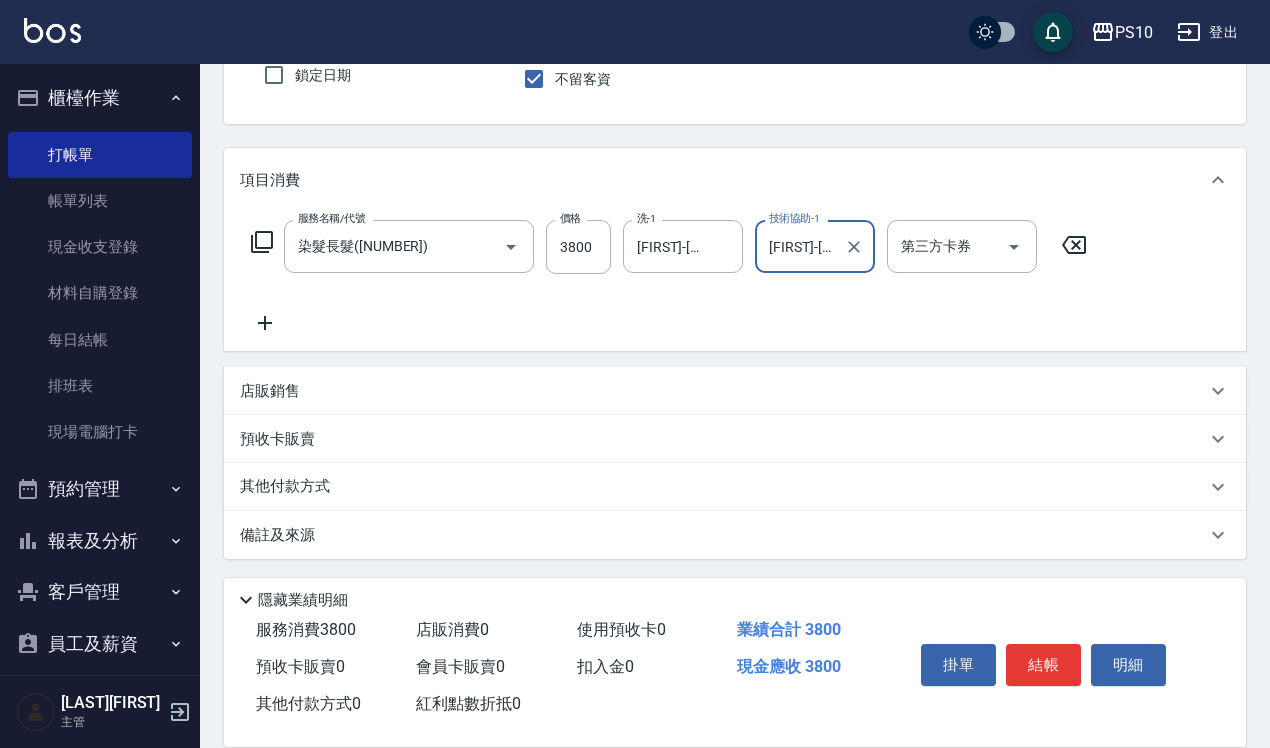 scroll, scrollTop: 181, scrollLeft: 0, axis: vertical 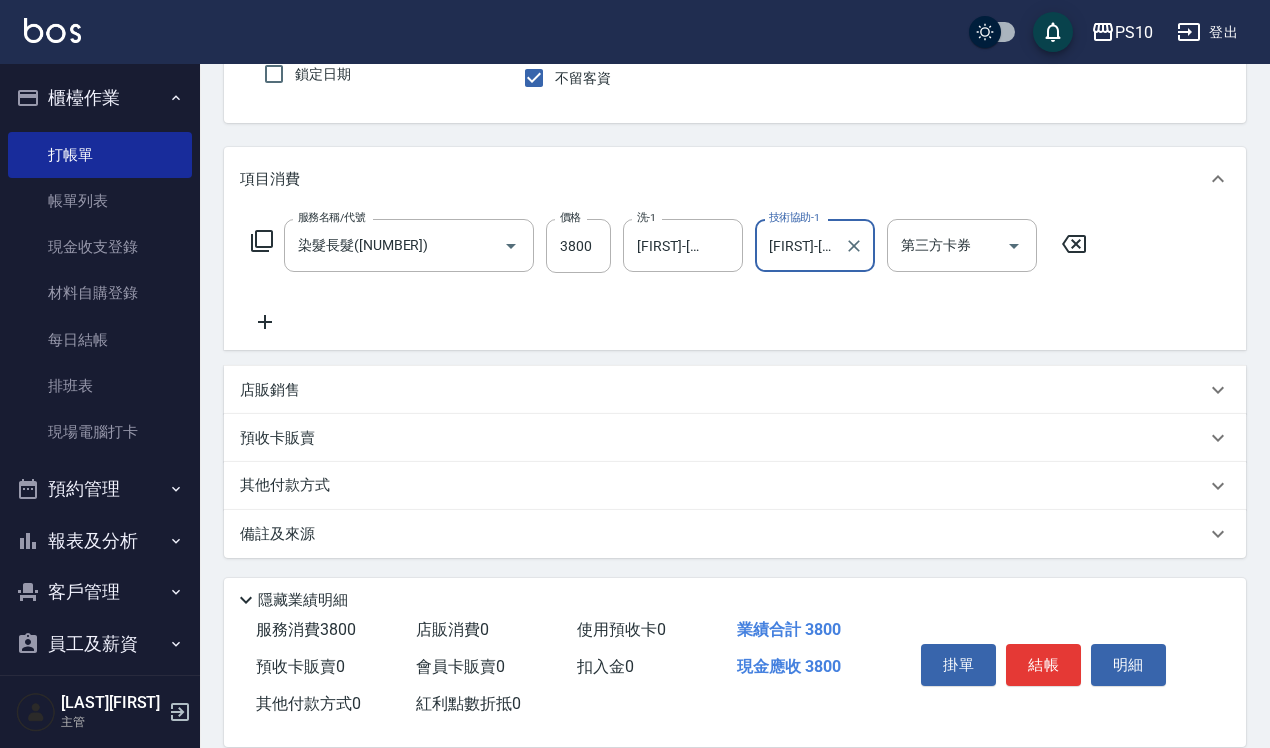 click on "其他付款方式" at bounding box center [290, 486] 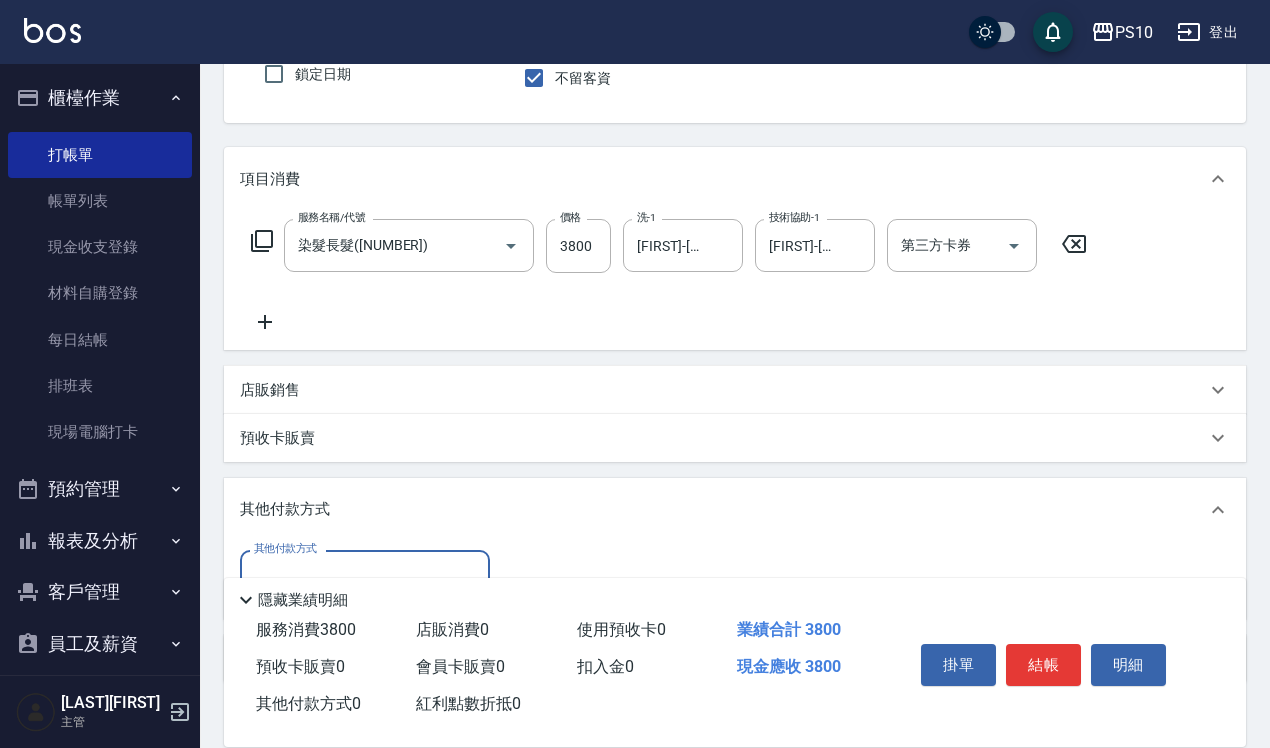 scroll, scrollTop: 0, scrollLeft: 0, axis: both 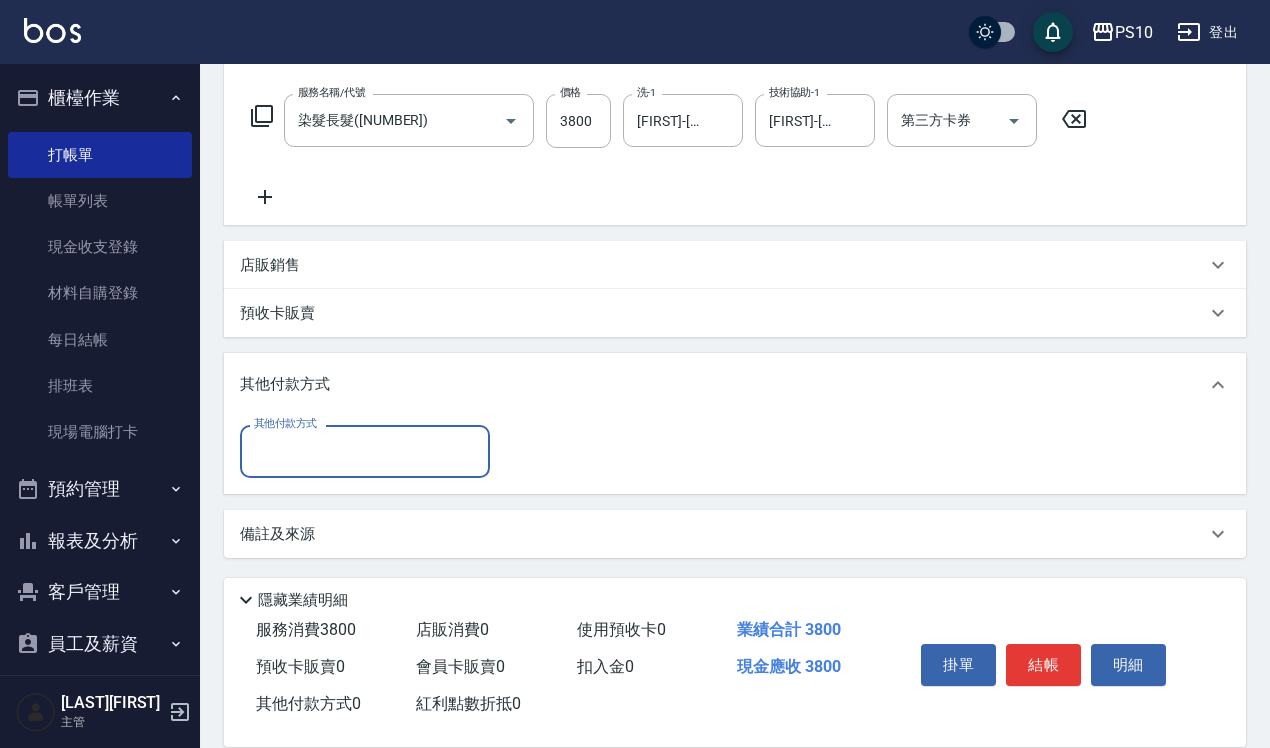 click on "其他付款方式" at bounding box center (365, 451) 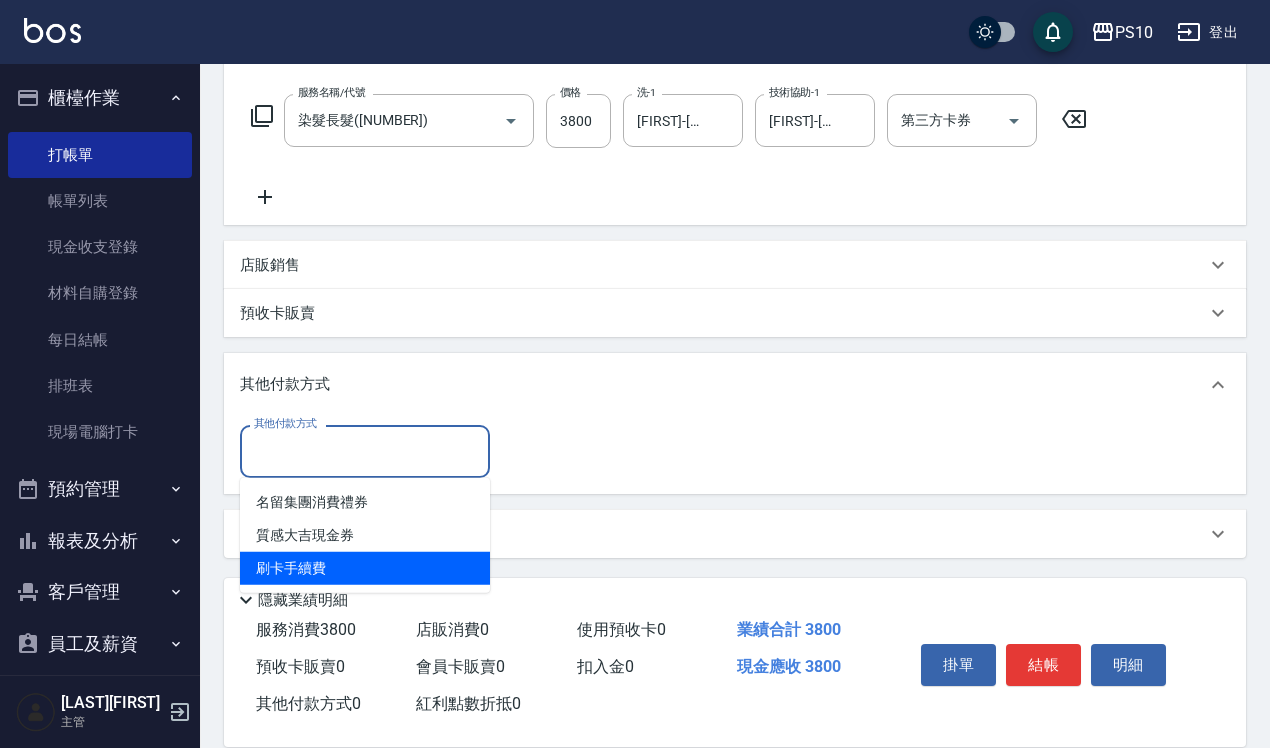 click on "刷卡手續費" at bounding box center [365, 568] 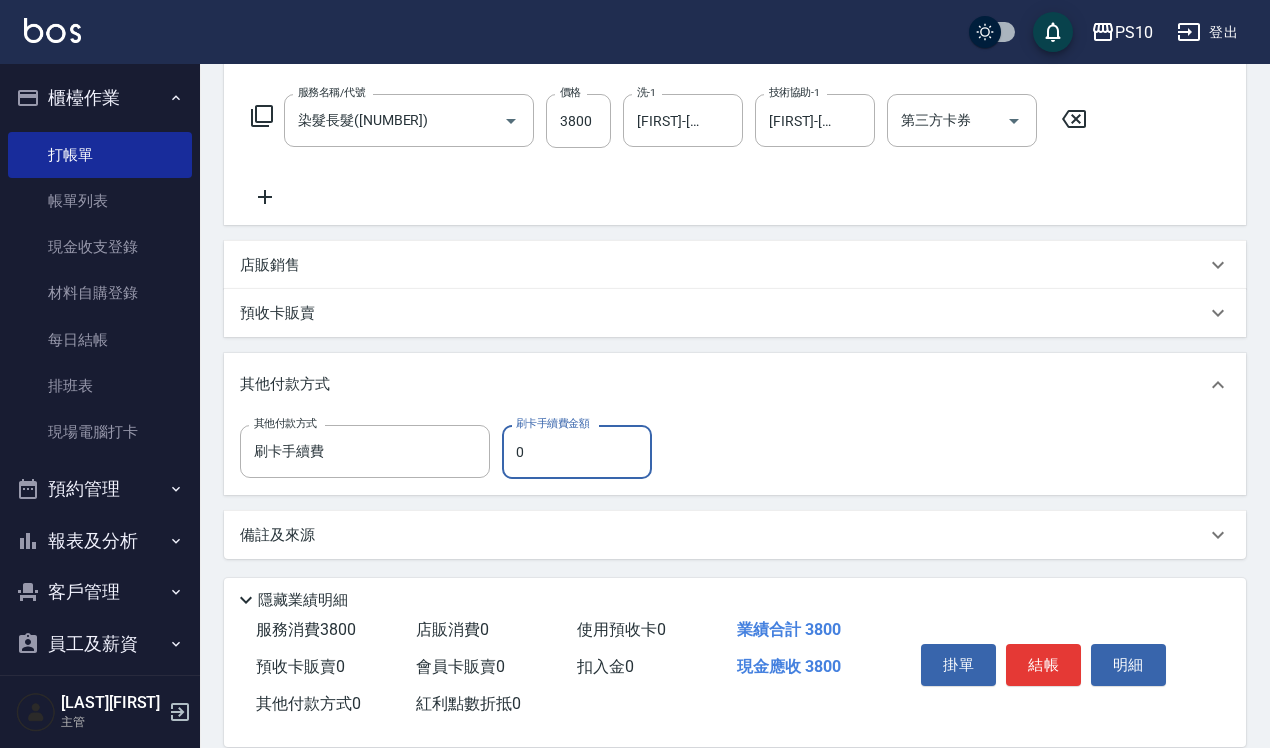 click on "0" at bounding box center (577, 452) 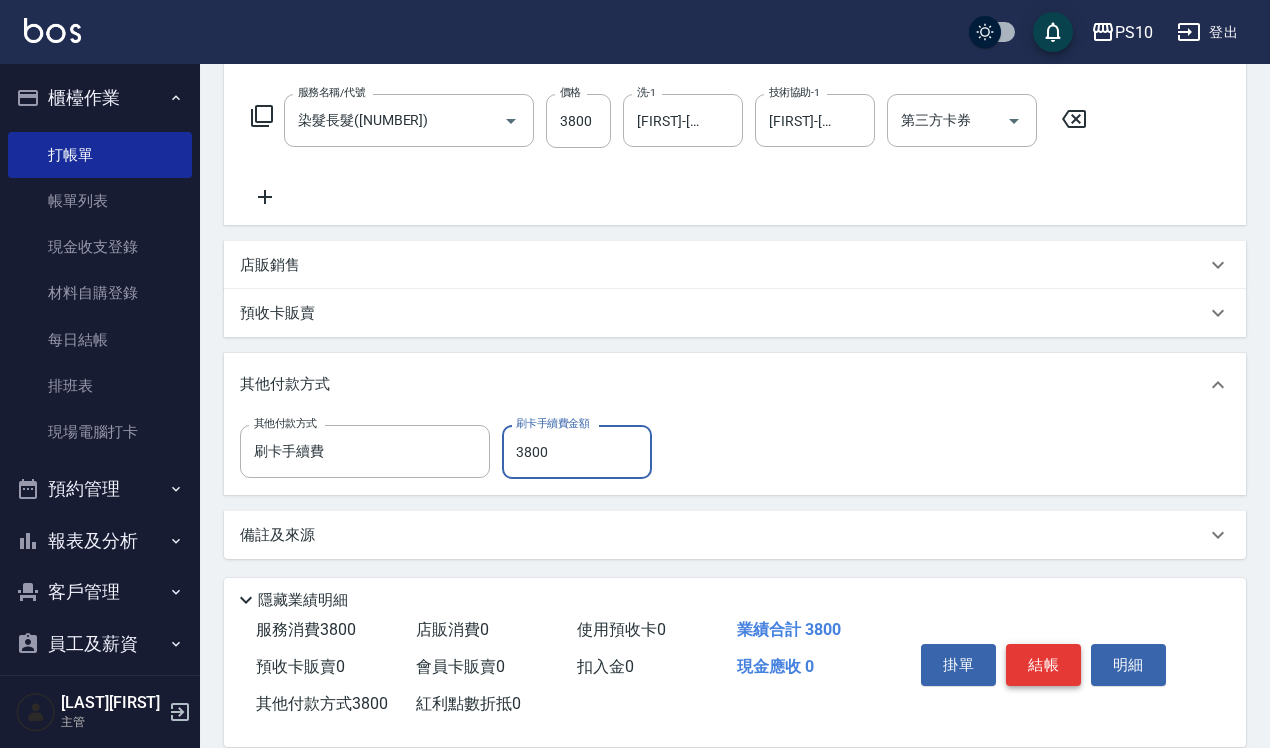 type on "3800" 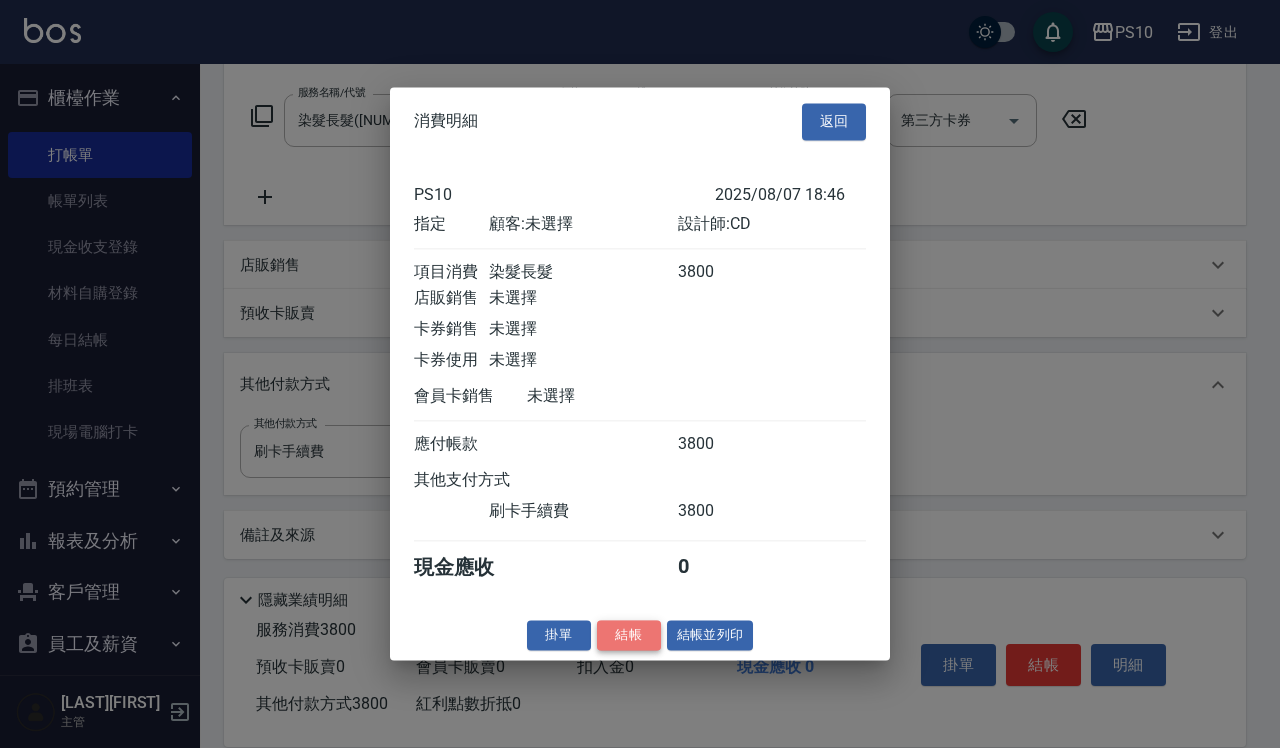 click on "結帳" at bounding box center (629, 635) 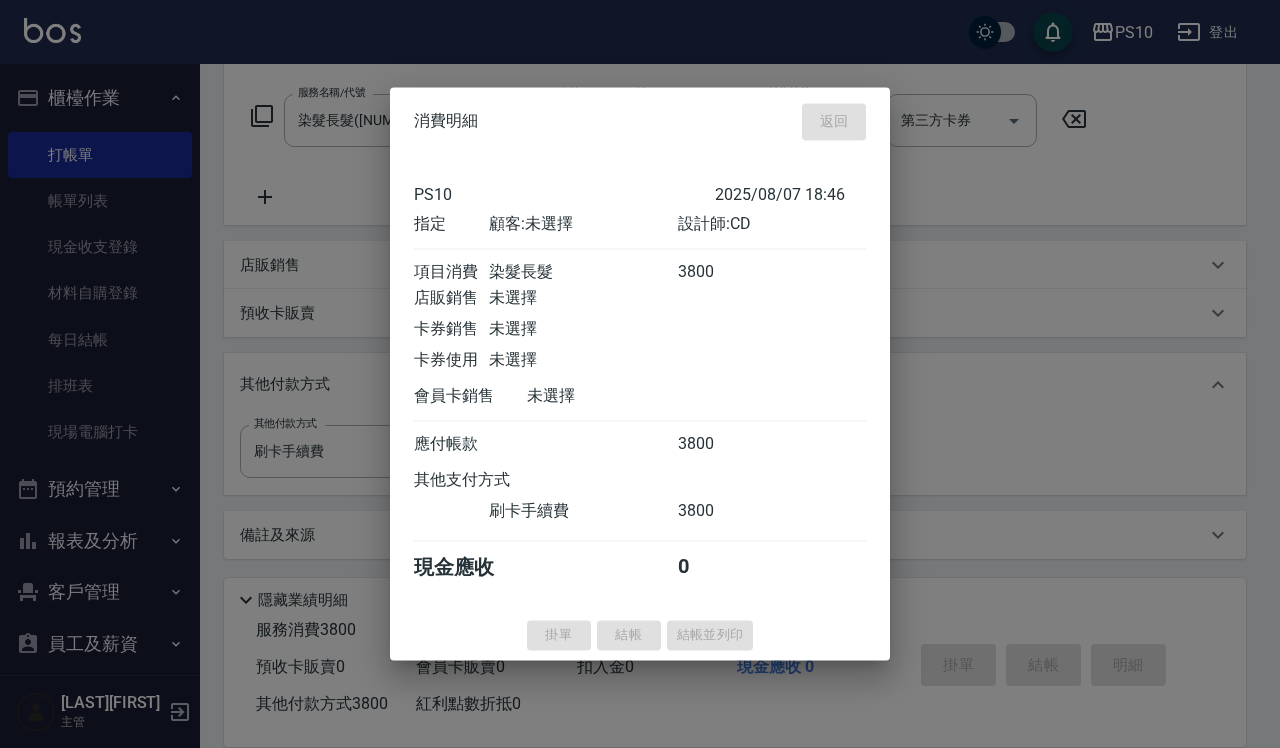 type on "[DATE] [TIME]" 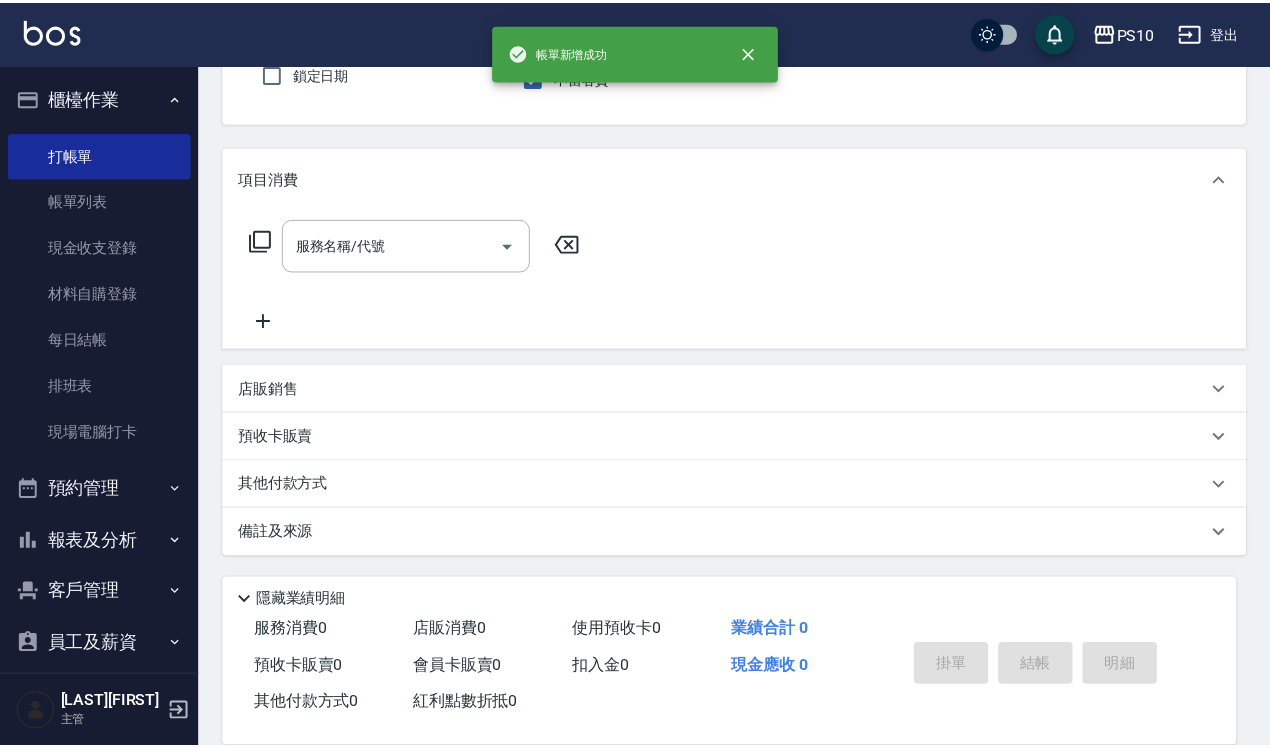 scroll, scrollTop: 0, scrollLeft: 0, axis: both 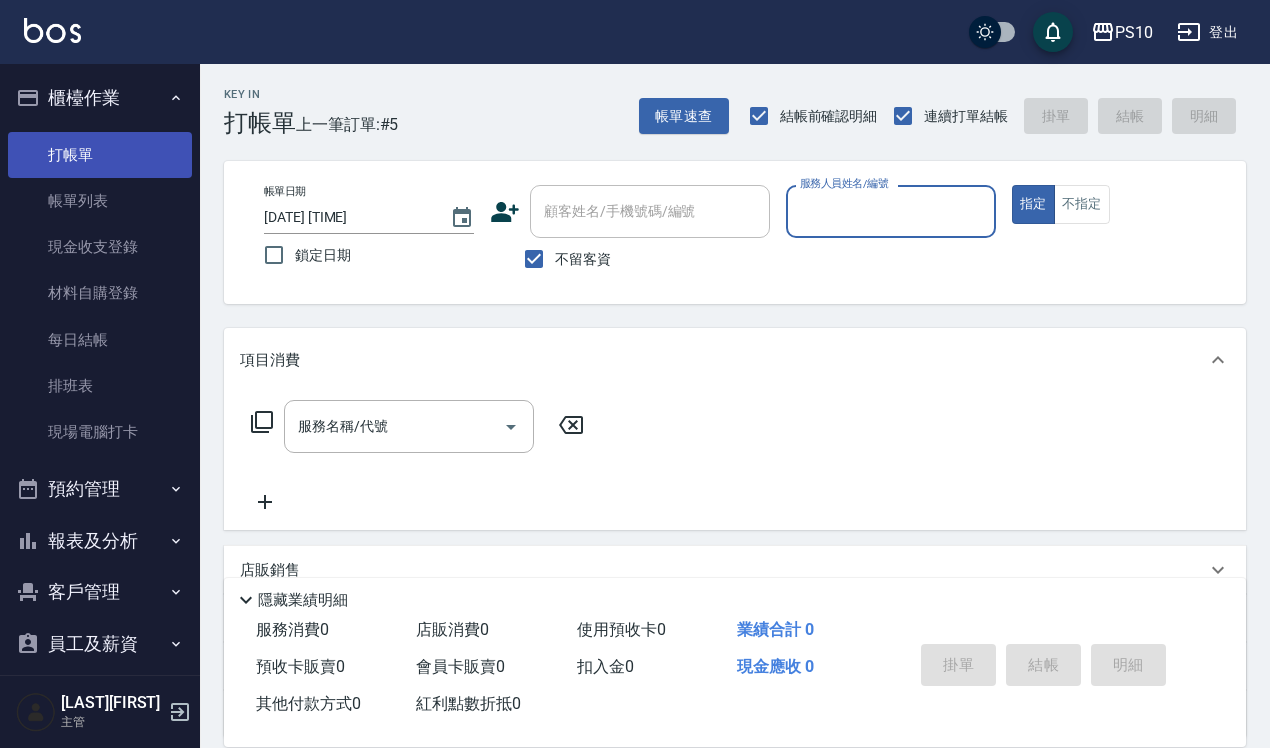 click on "打帳單" at bounding box center (100, 155) 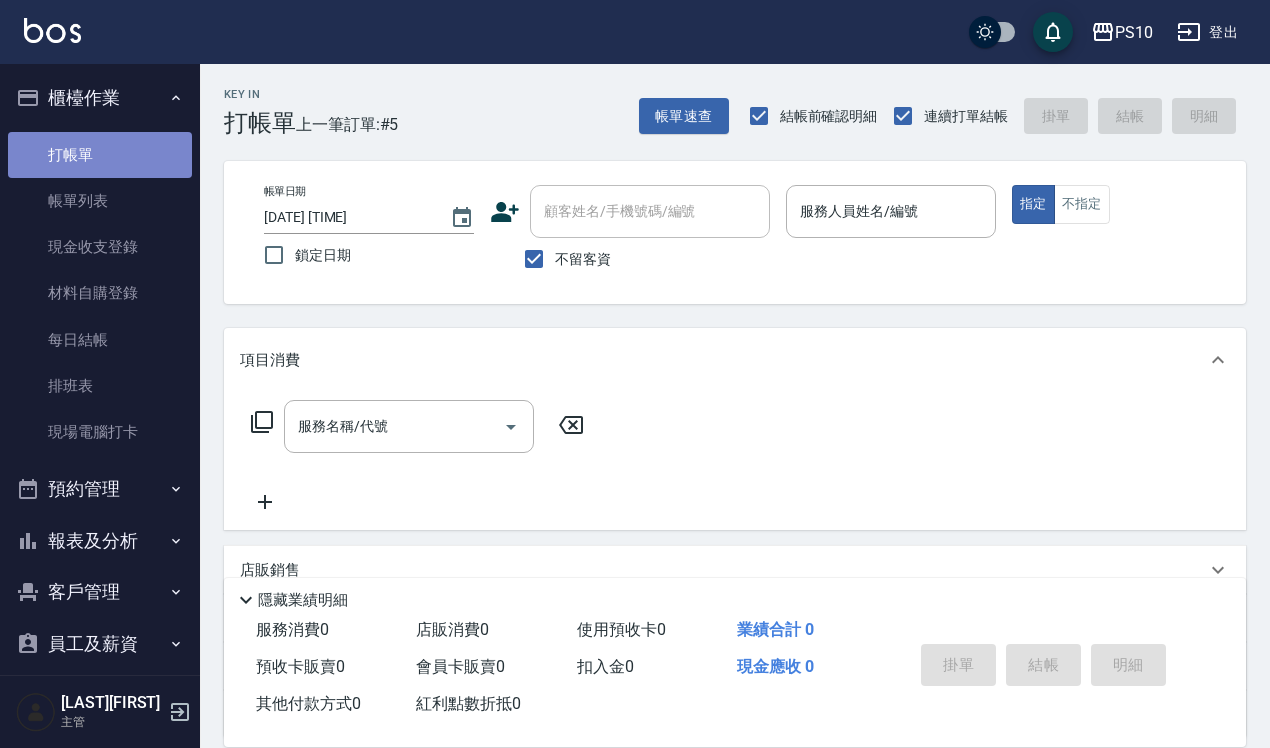click on "打帳單" at bounding box center [100, 155] 